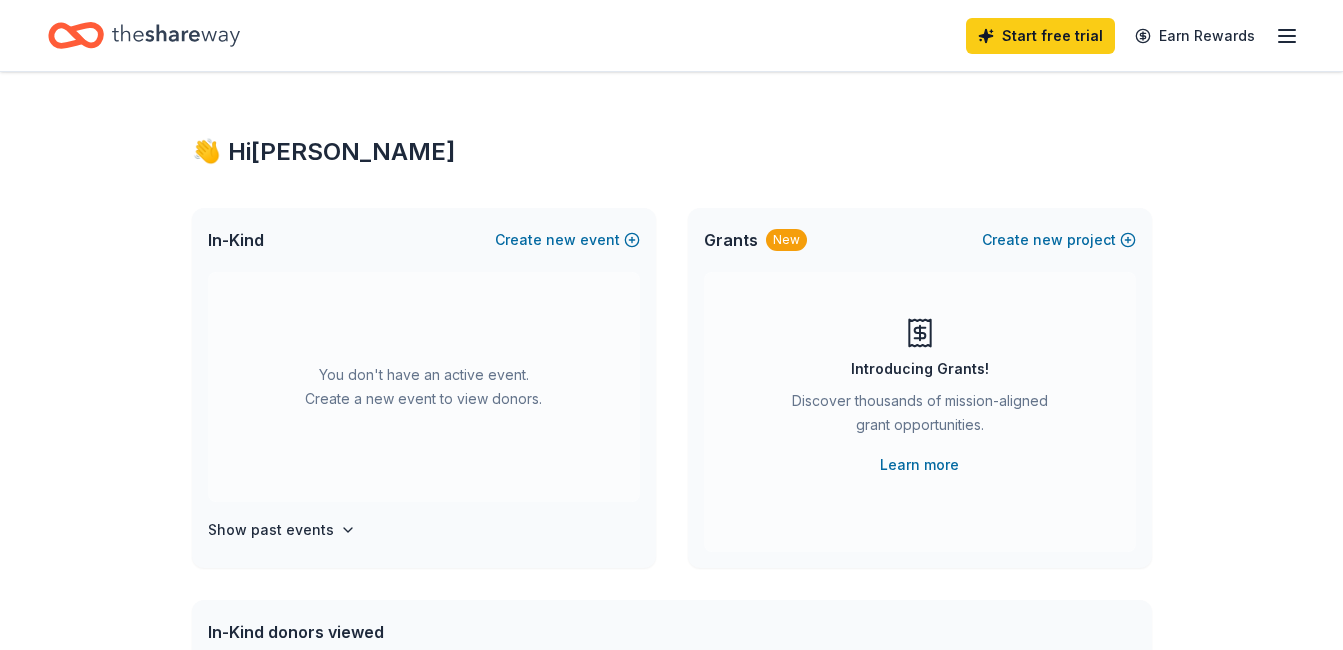 scroll, scrollTop: 0, scrollLeft: 0, axis: both 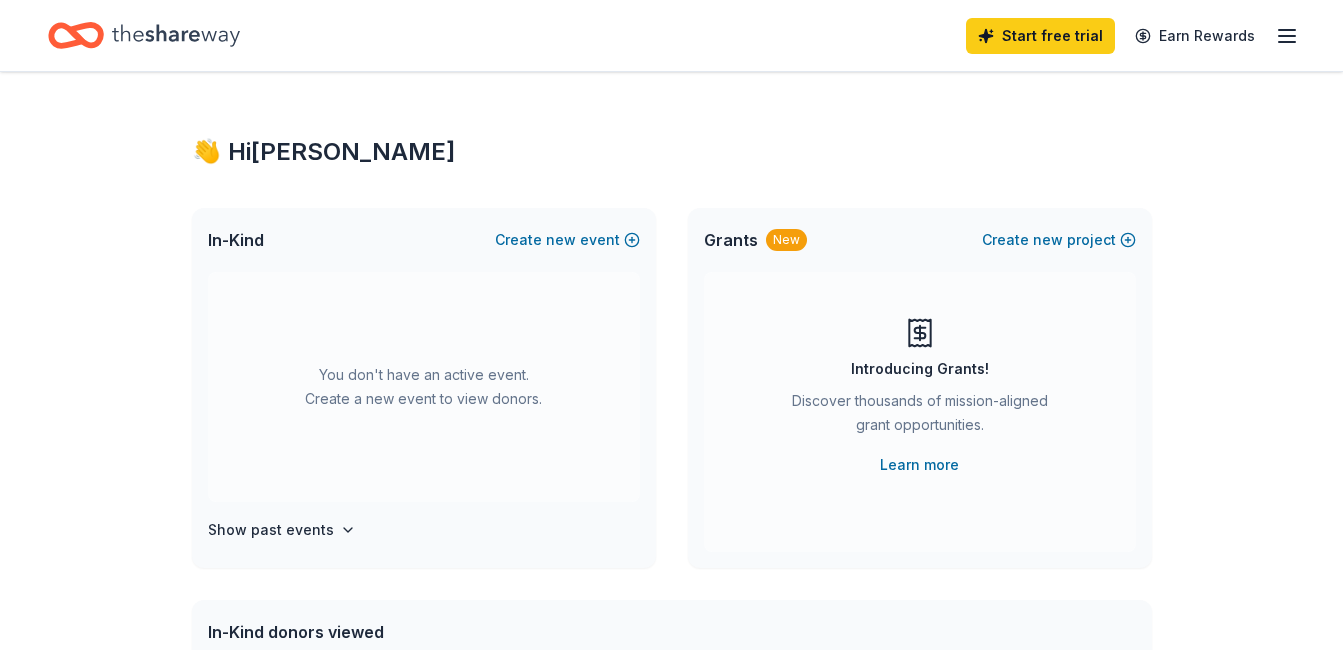 click 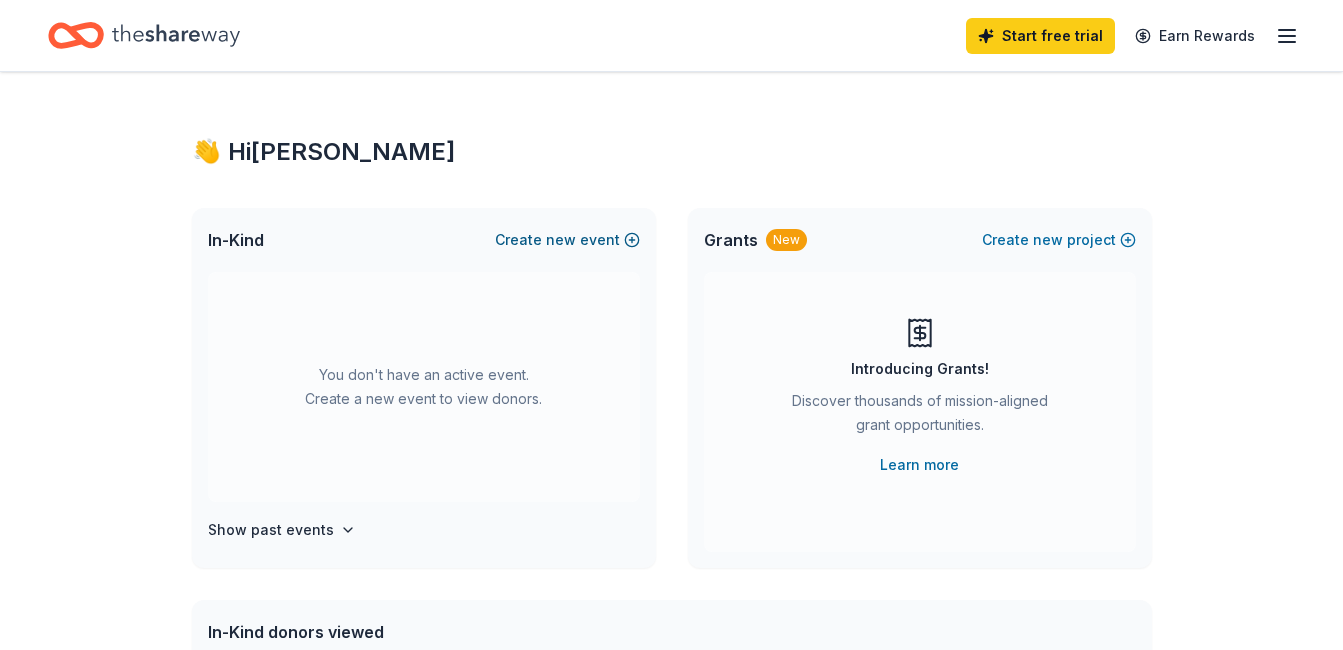 click on "Create  new  event" at bounding box center [567, 240] 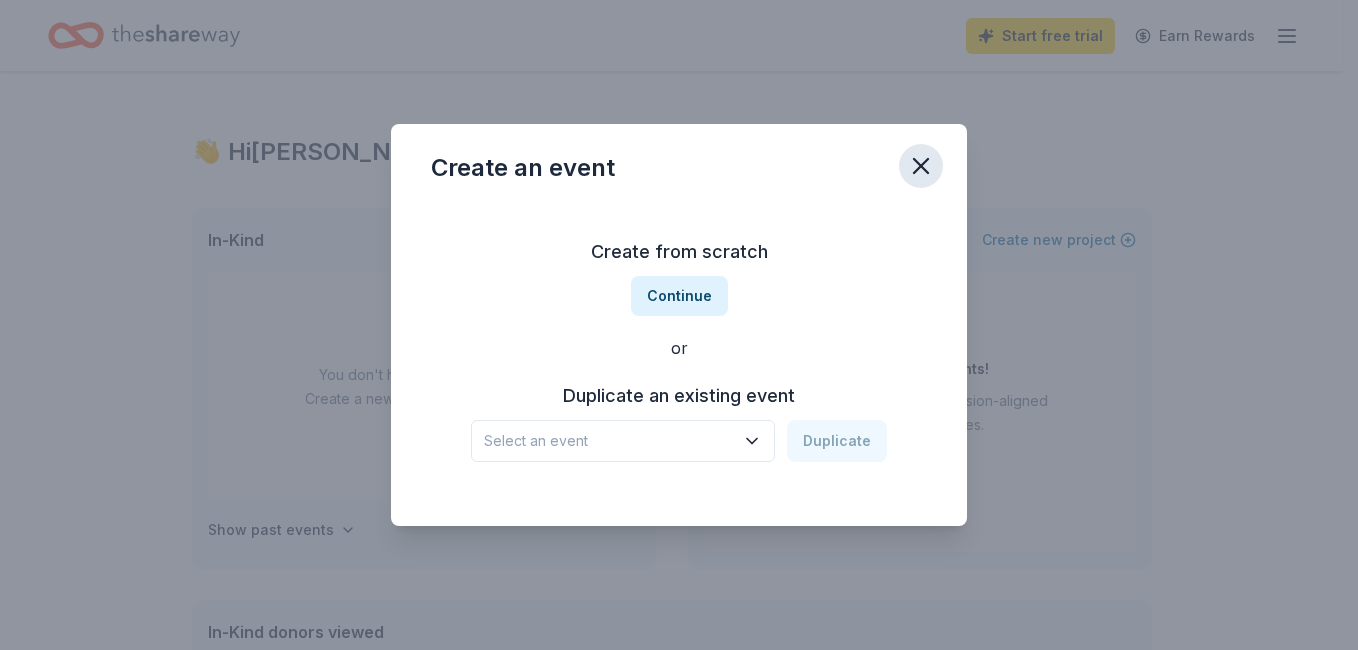 click 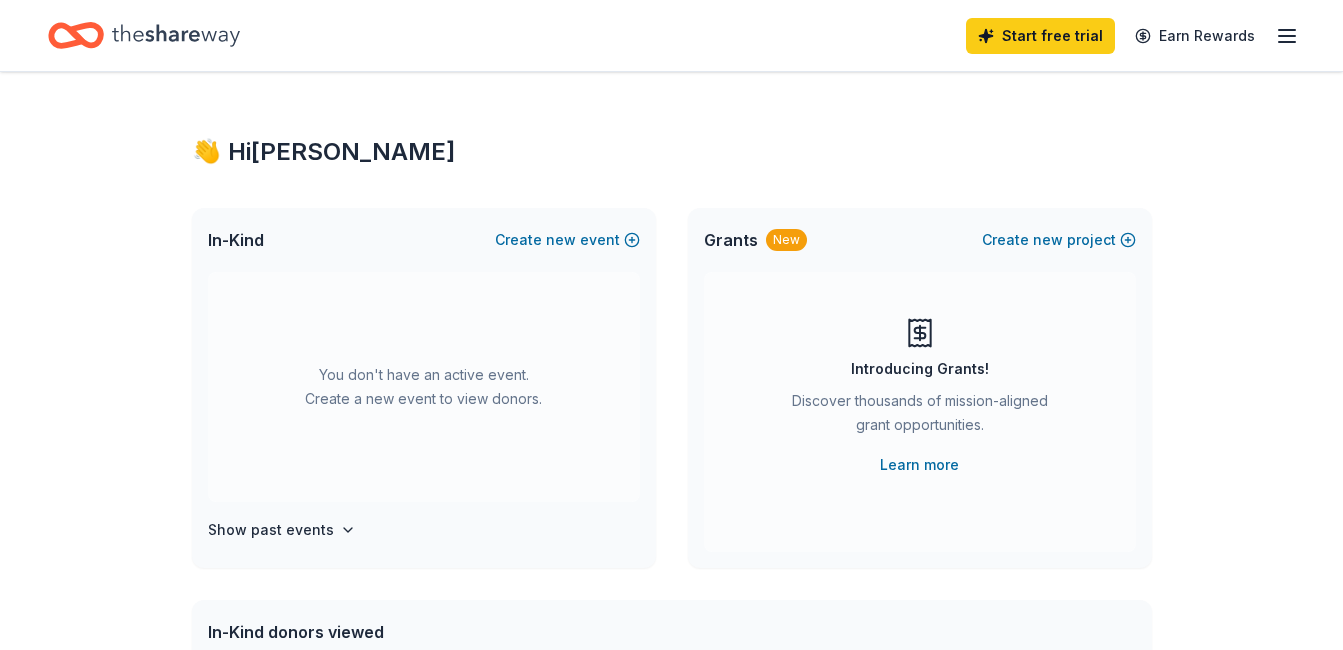 click on "In-Kind" at bounding box center [236, 240] 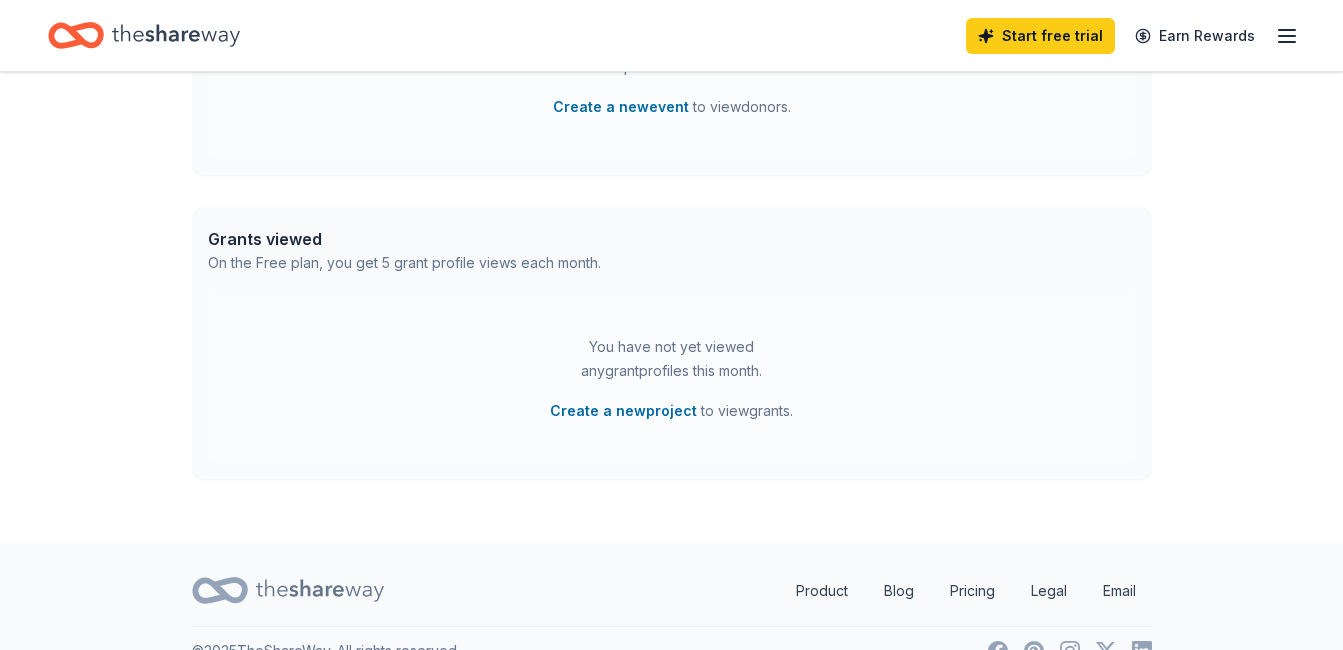 scroll, scrollTop: 704, scrollLeft: 0, axis: vertical 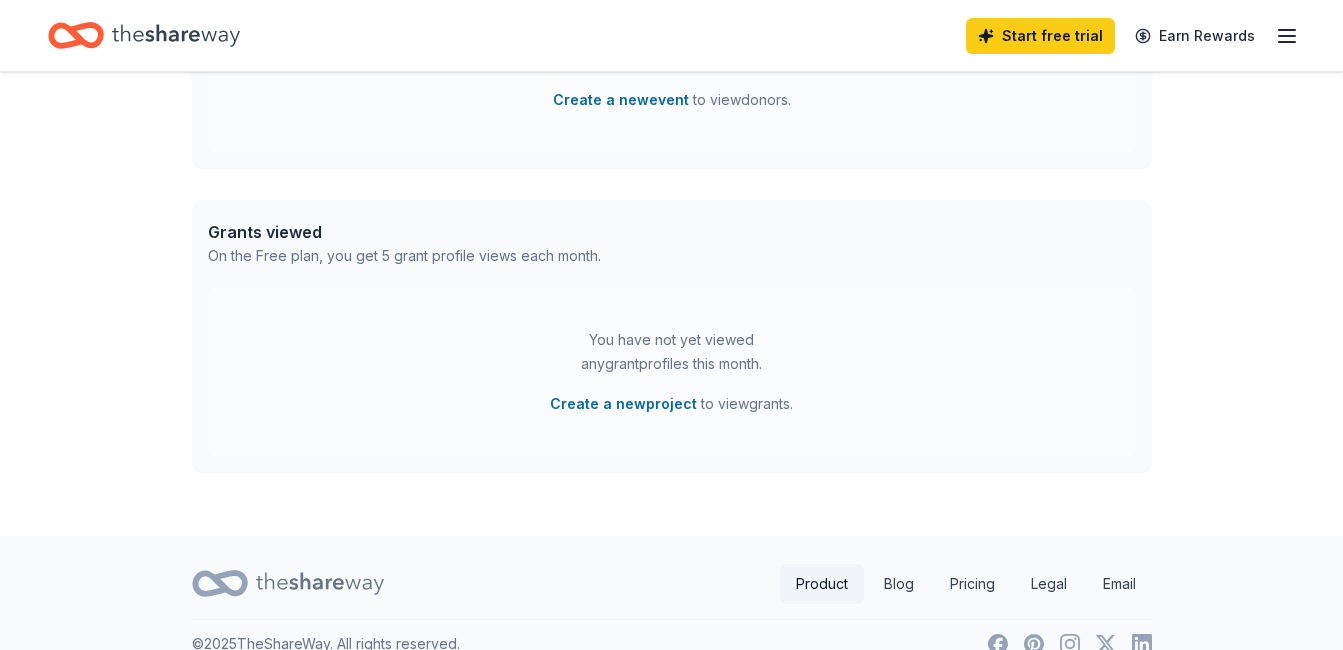 click on "Product" at bounding box center (822, 584) 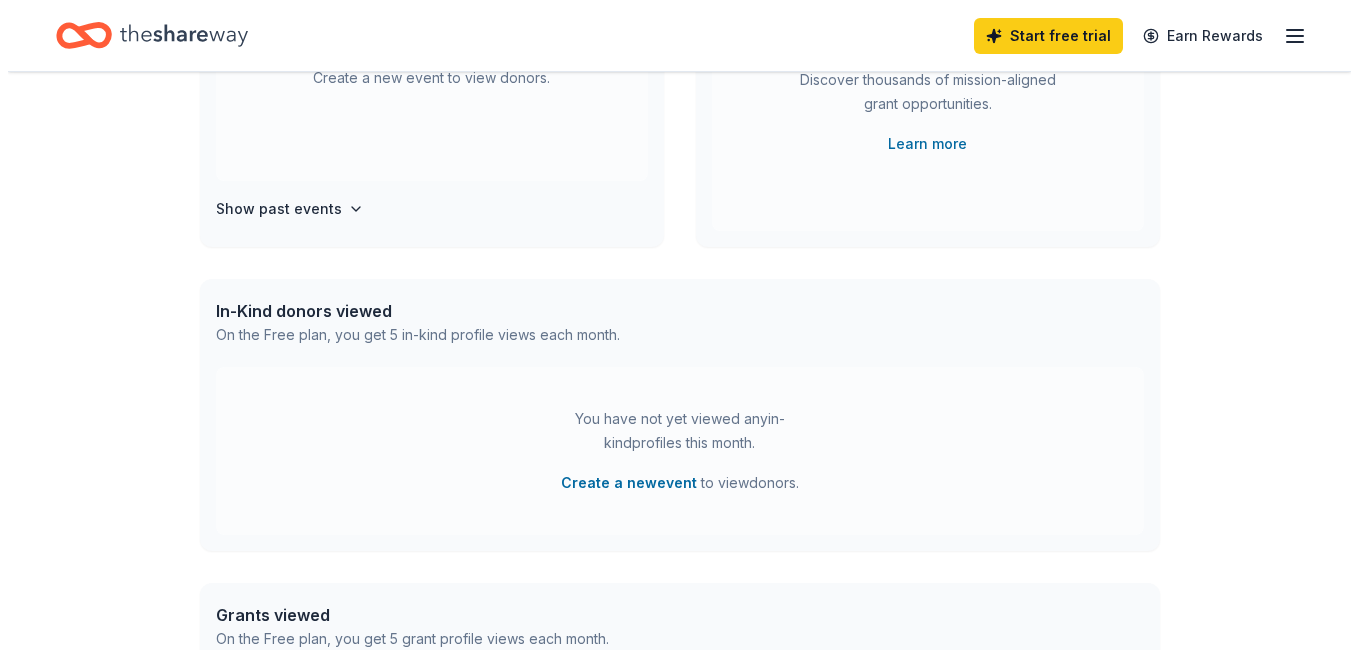 scroll, scrollTop: 0, scrollLeft: 0, axis: both 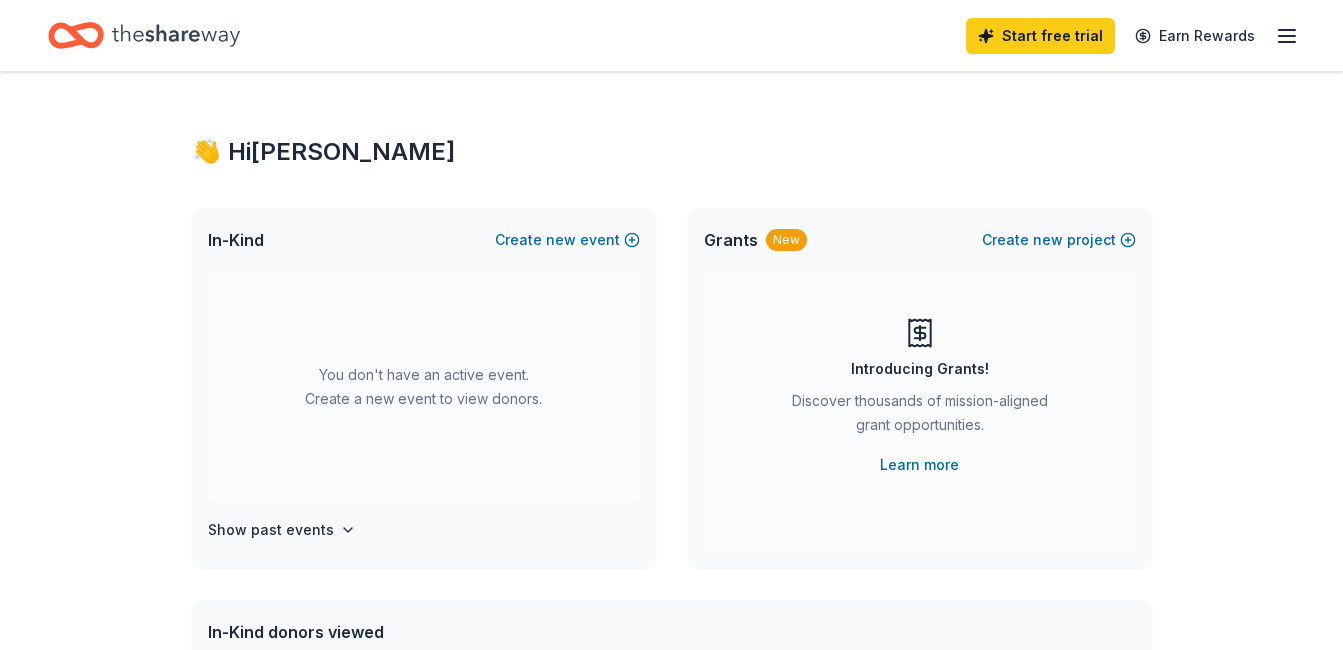 click 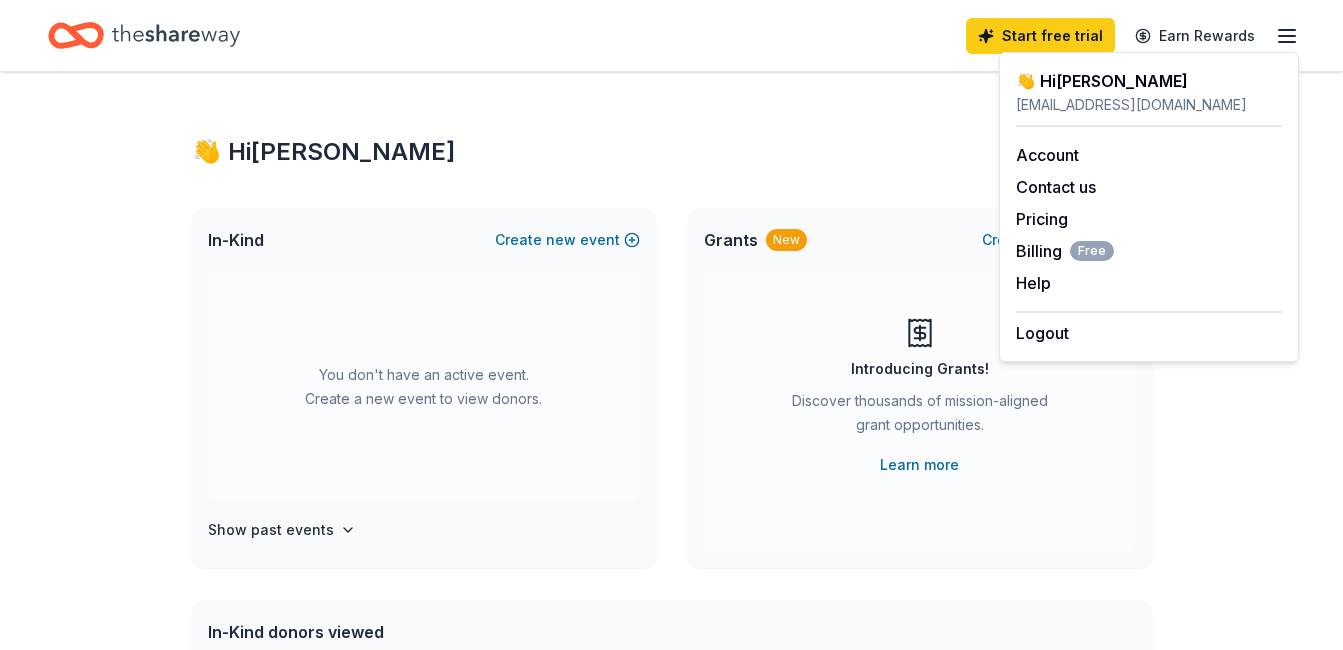 click 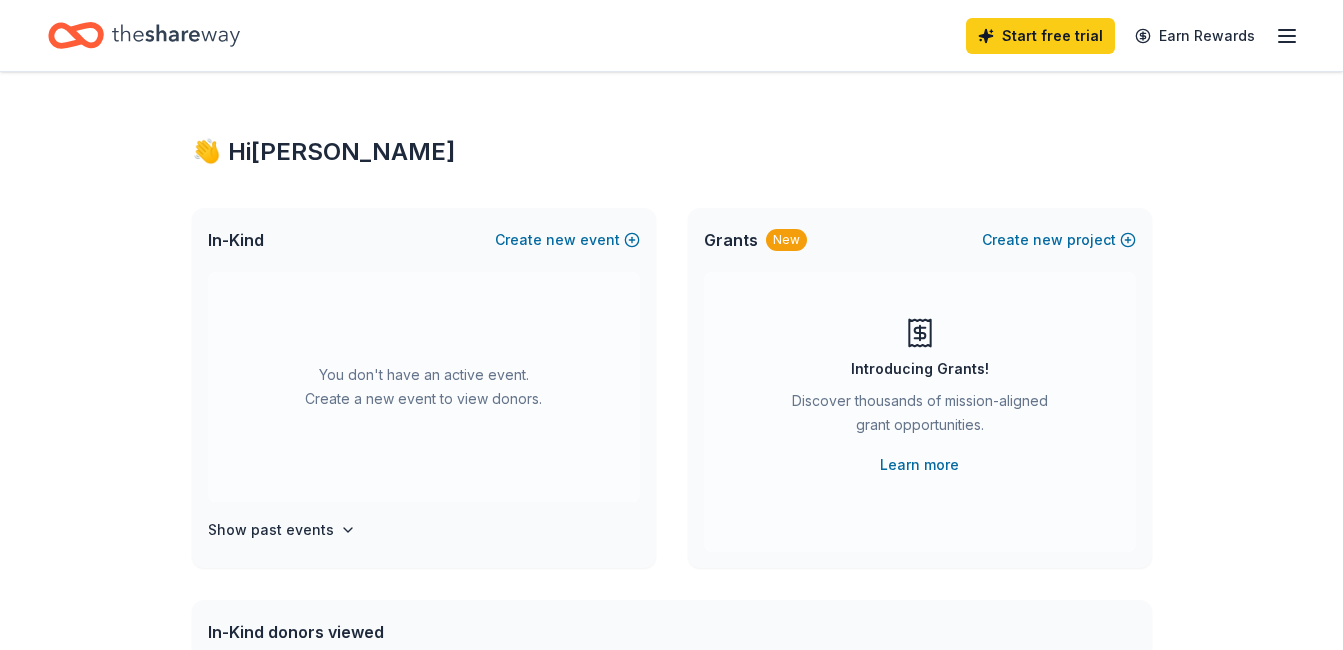click 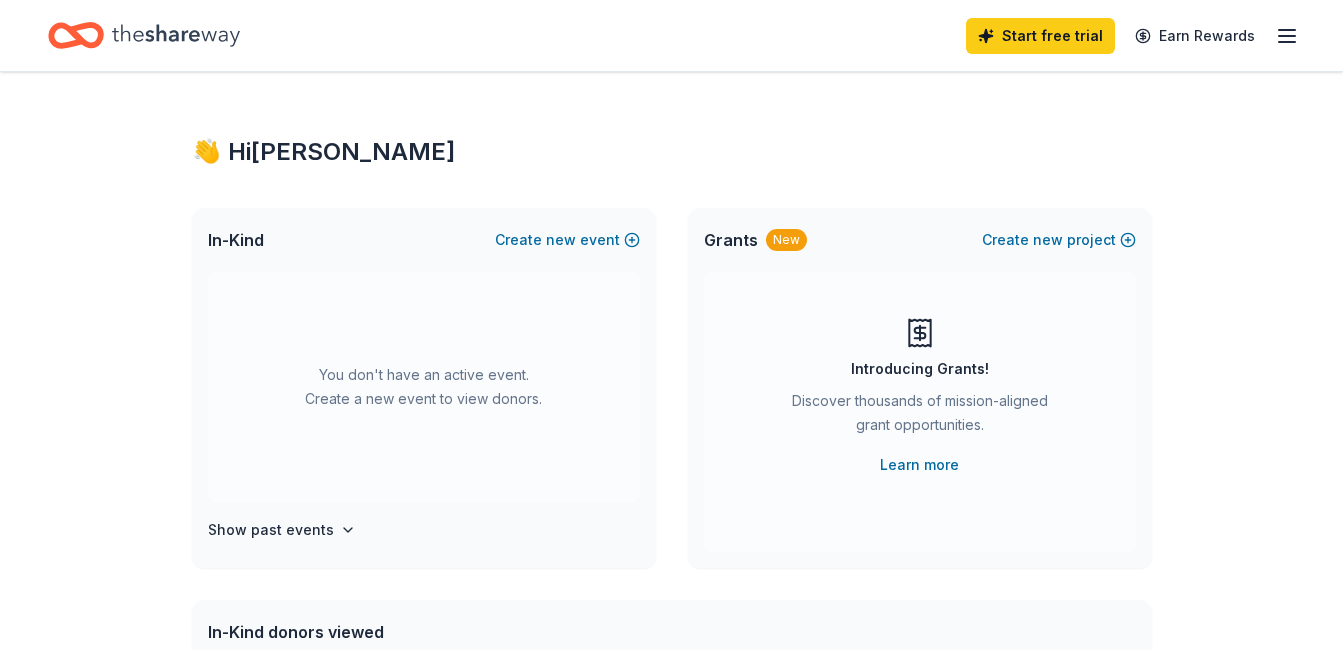 scroll, scrollTop: 0, scrollLeft: 0, axis: both 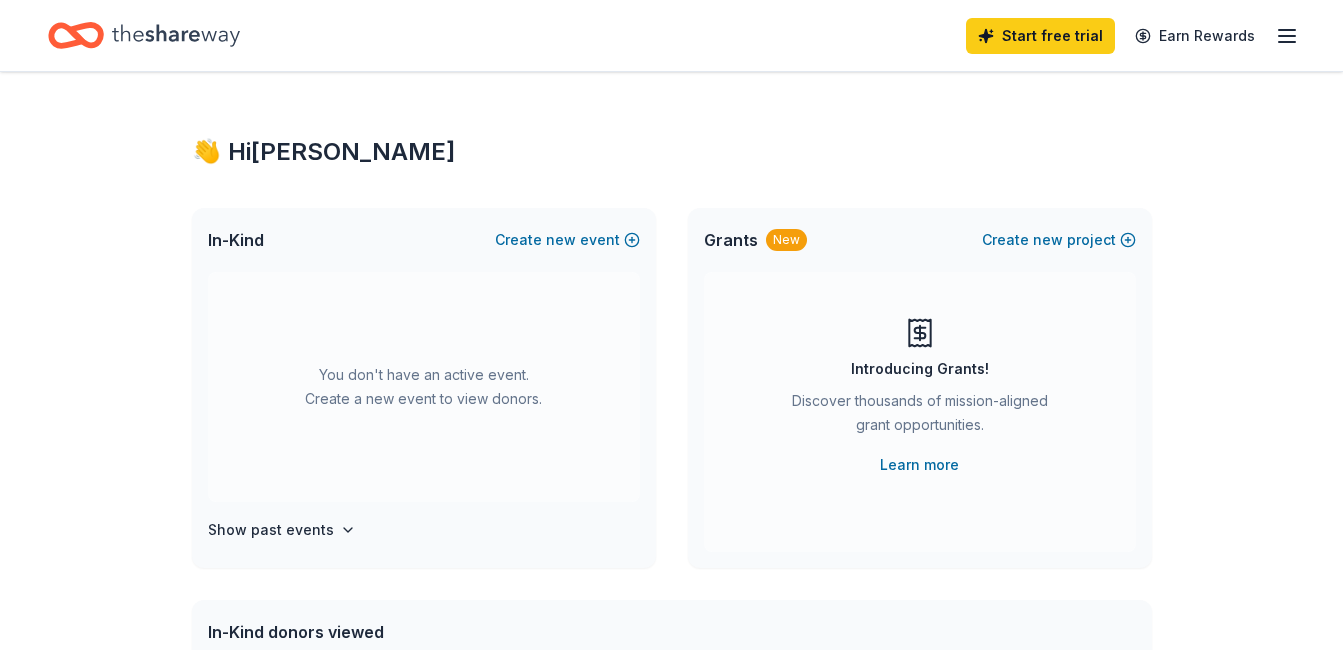 click 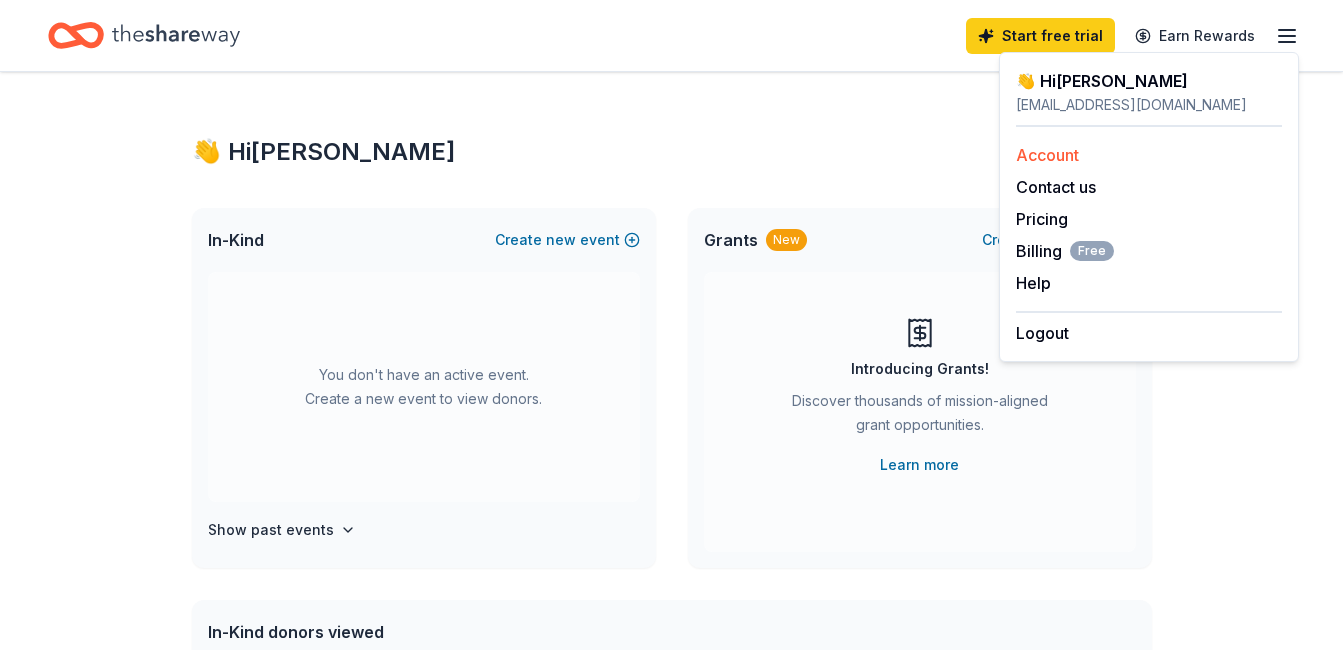 click on "Account" at bounding box center (1047, 155) 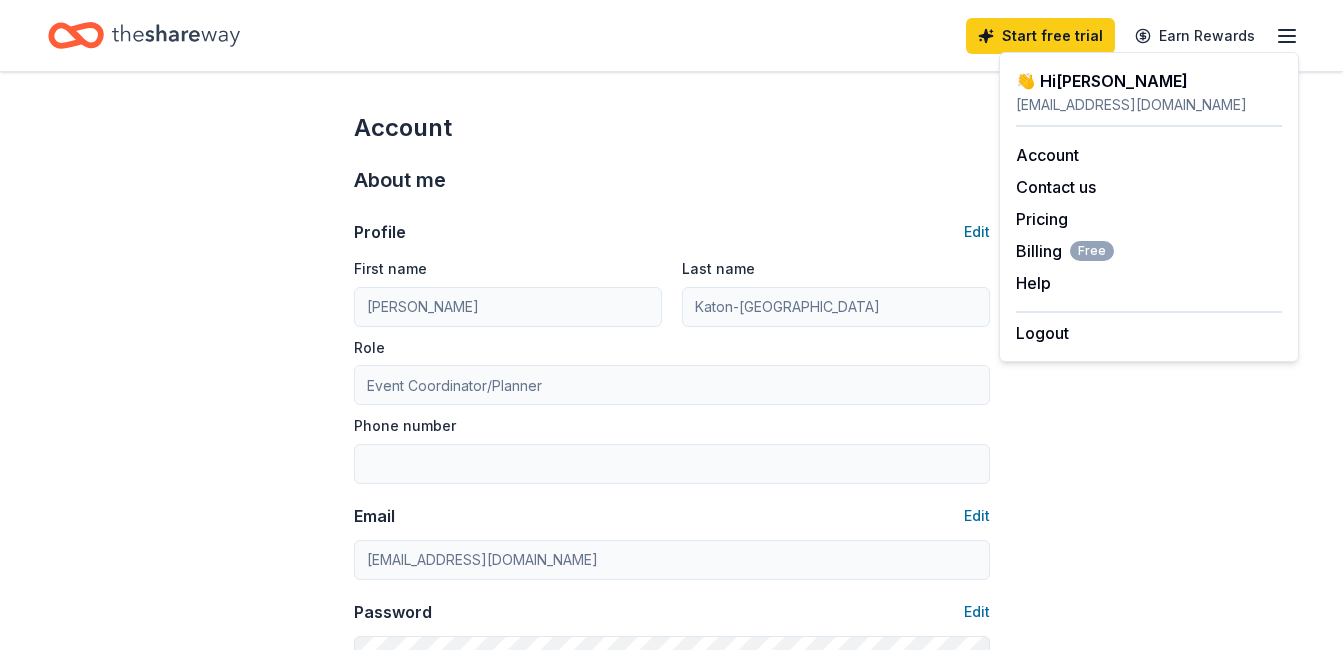 click on "Profile Edit" at bounding box center [672, 232] 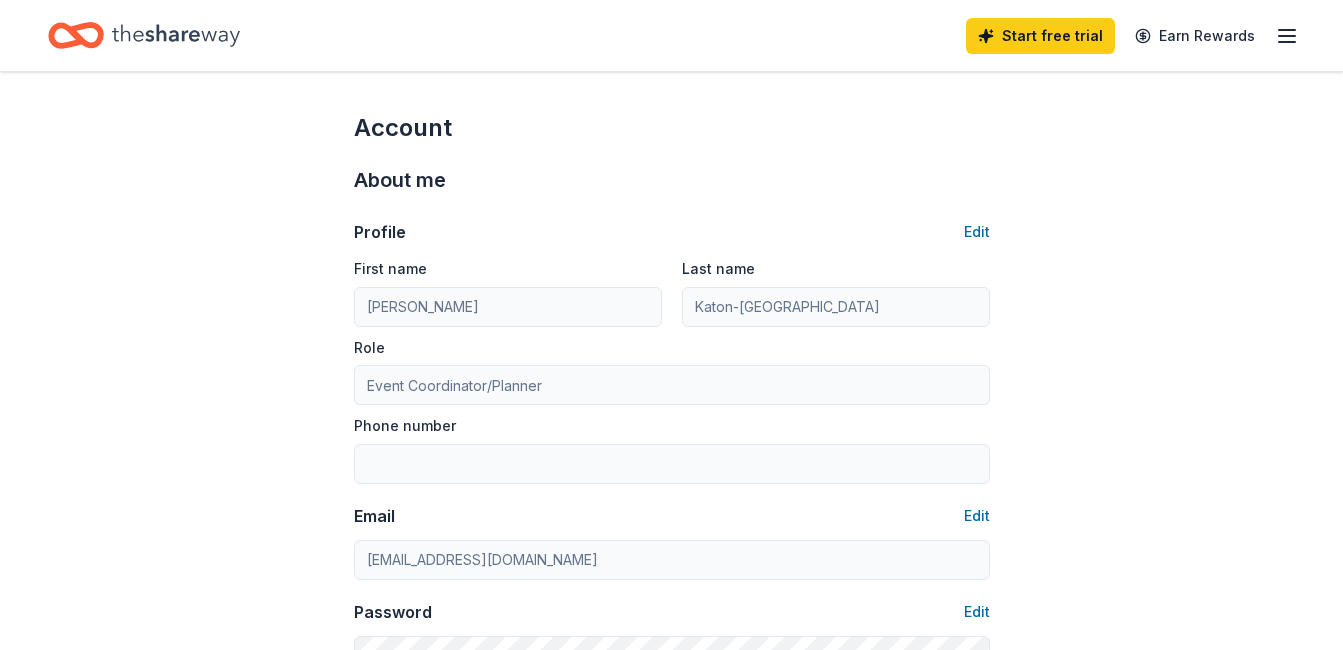 click 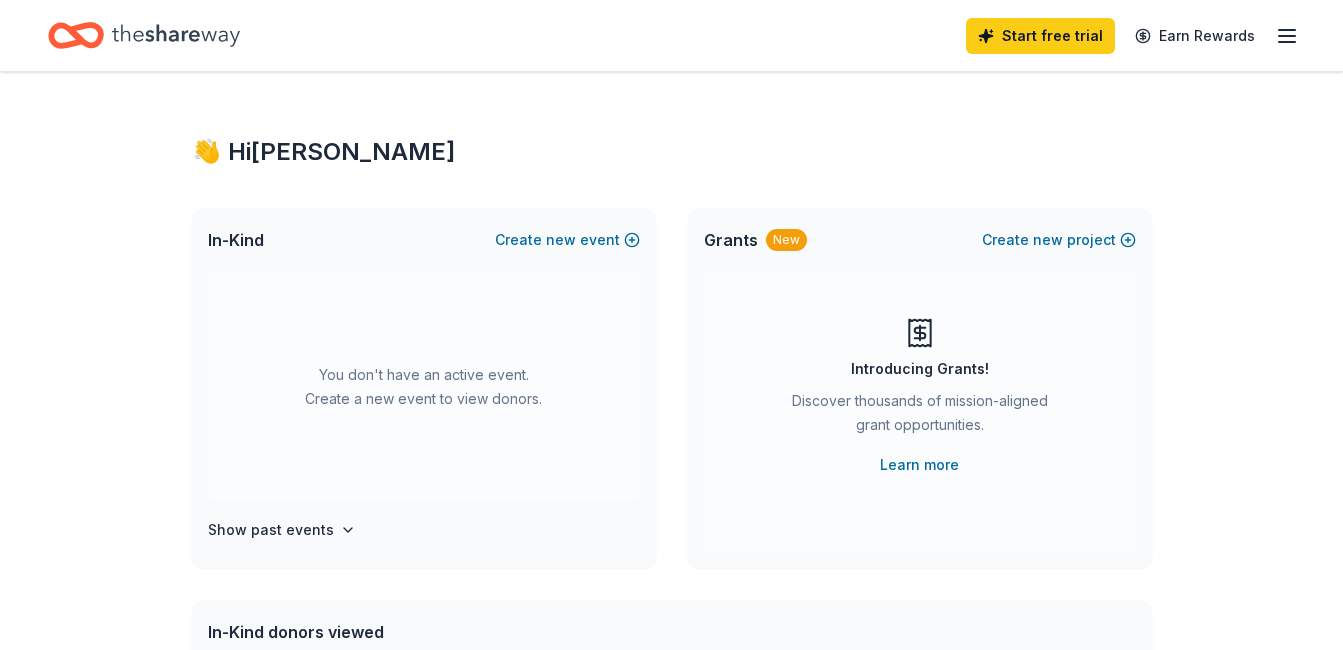 click 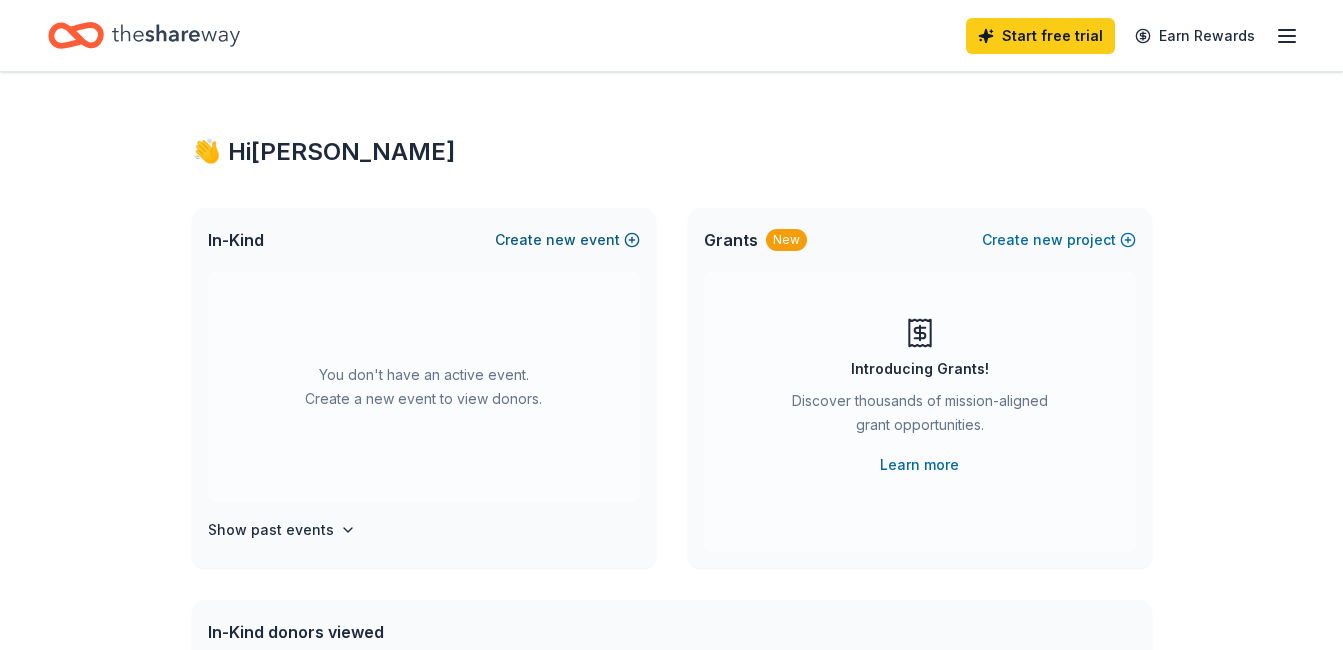 click on "Create  new  event" at bounding box center (567, 240) 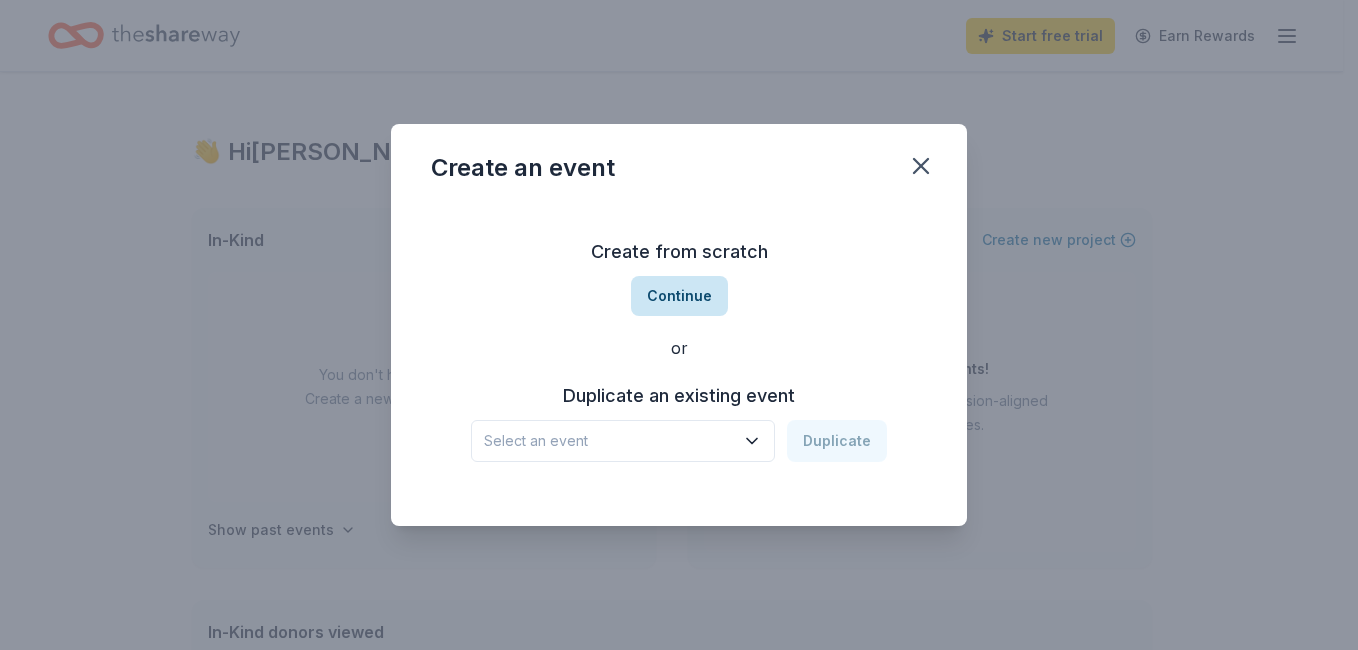 click on "Continue" at bounding box center [679, 296] 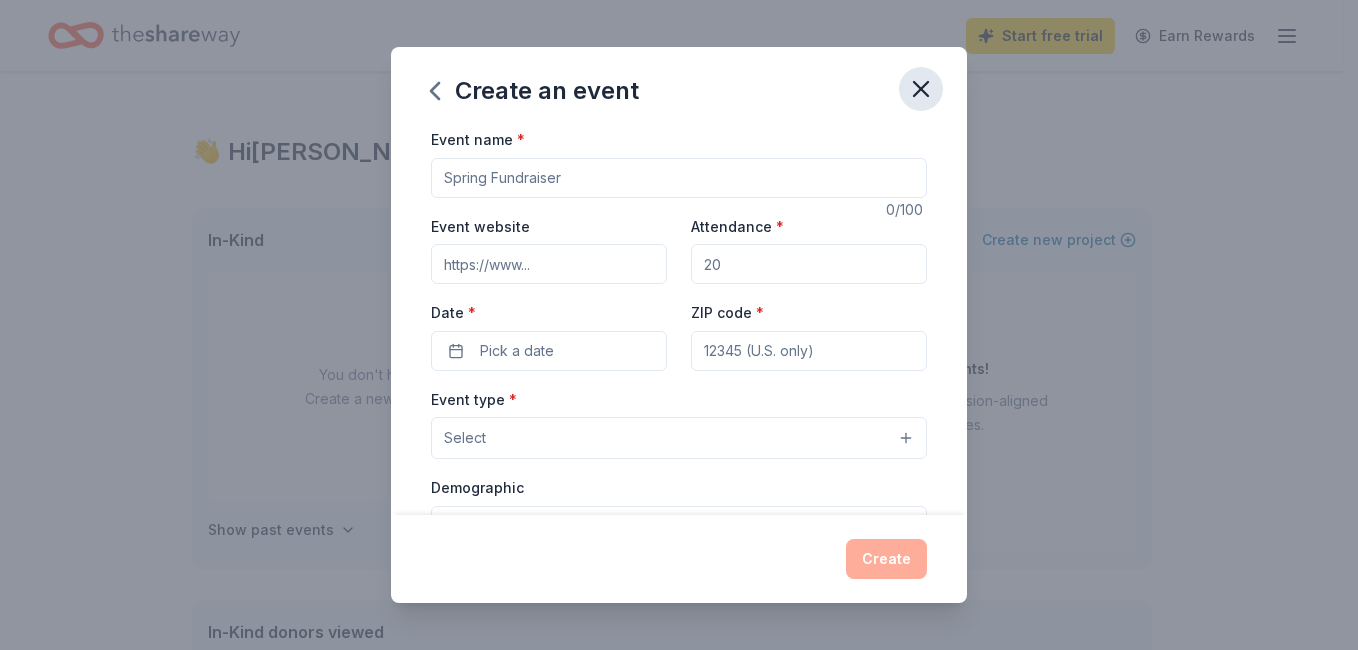 click 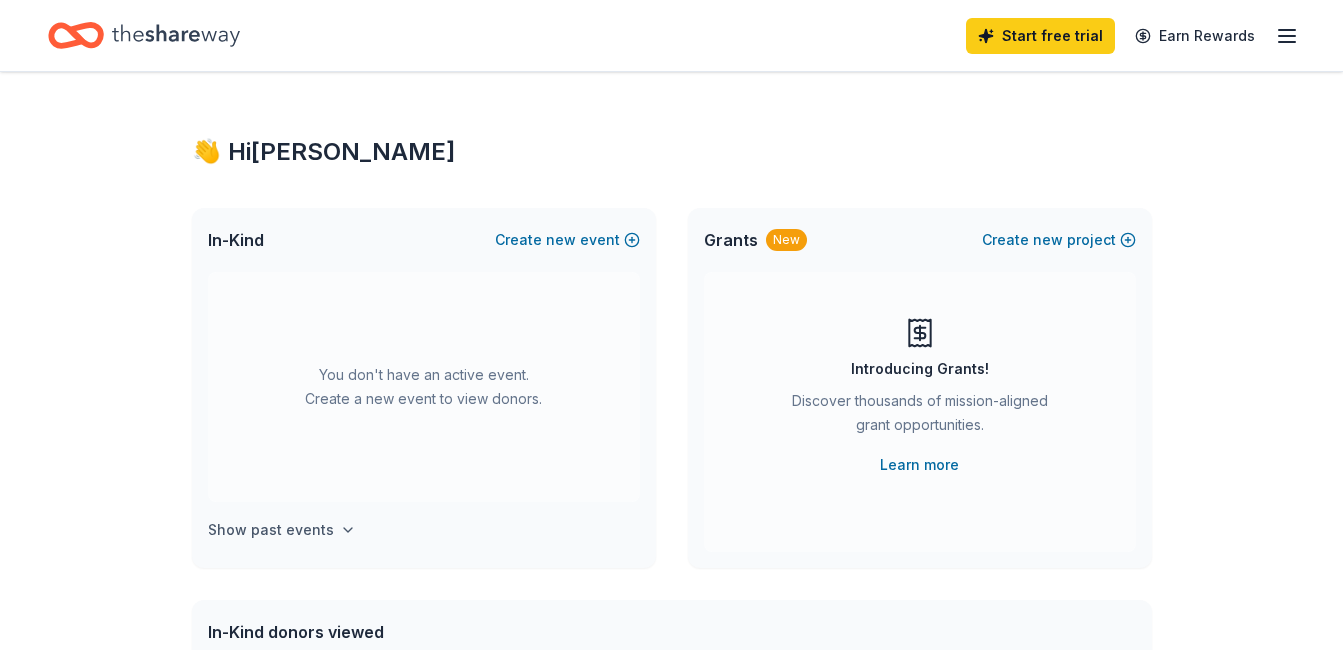 click on "Show past events" at bounding box center [271, 530] 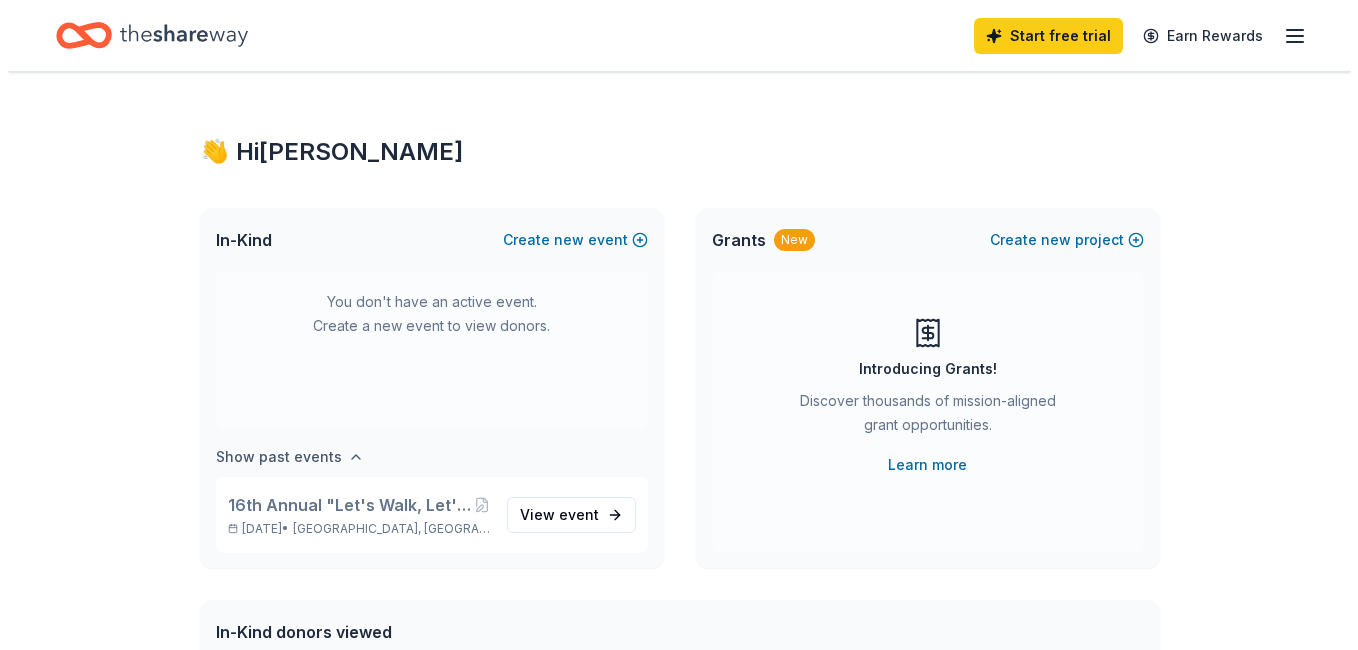 scroll, scrollTop: 74, scrollLeft: 0, axis: vertical 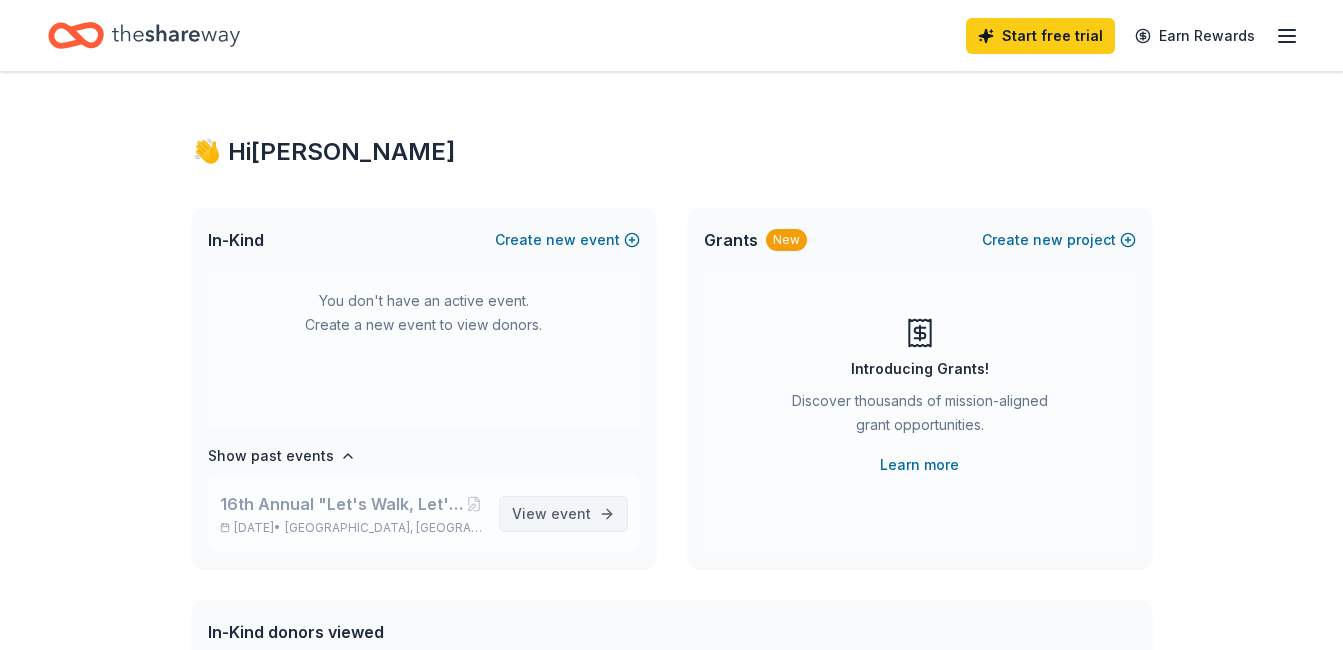click on "View   event" at bounding box center [563, 514] 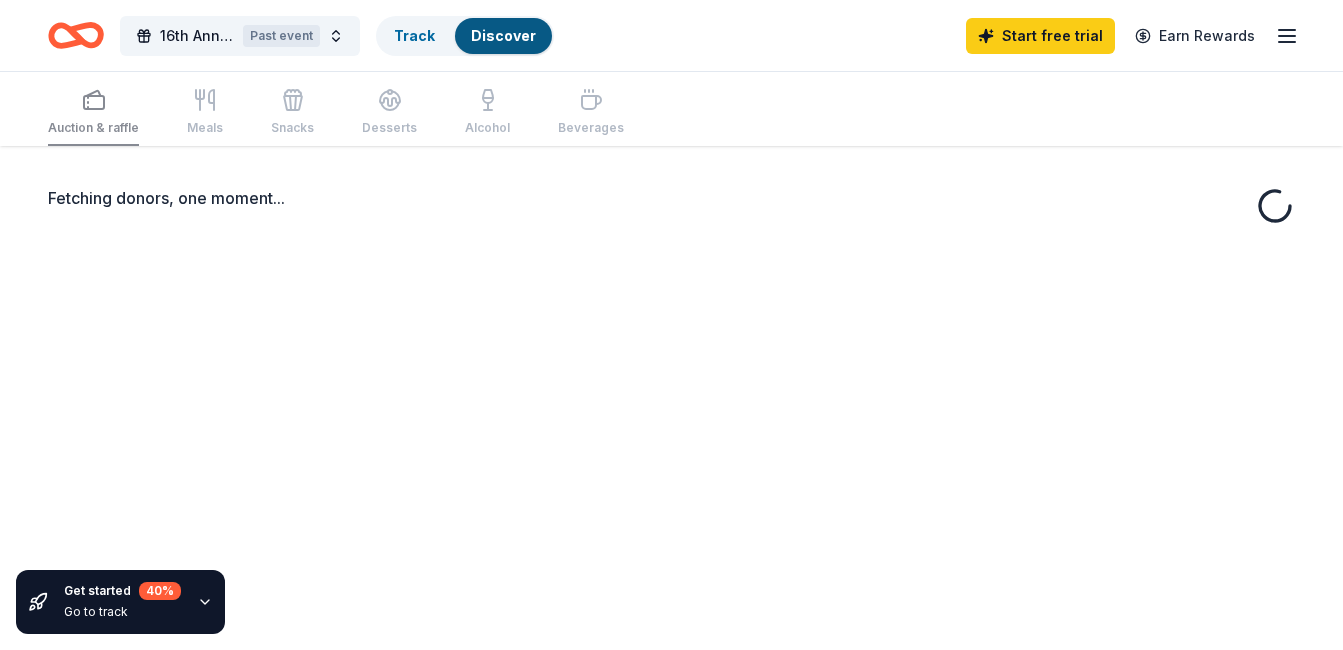 drag, startPoint x: 651, startPoint y: 489, endPoint x: 654, endPoint y: 531, distance: 42.107006 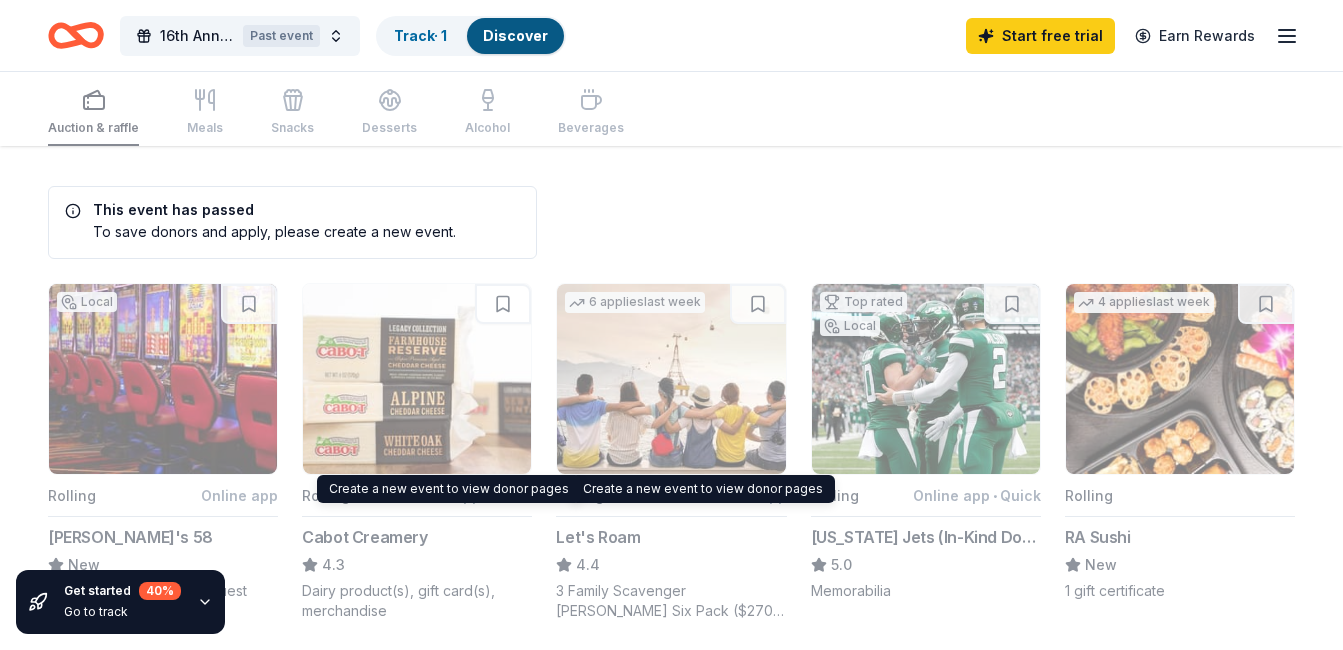 click on "This event has passed To save donors and apply, please create a new event. Local Rolling Online app Jake's 58 New Donation depends on request Rolling Online app • Quick Cabot Creamery 4.3 Dairy product(s), gift card(s), merchandise 6   applies  last week Rolling Online app Let's Roam 4.4 3 Family Scavenger Hunt Six Pack ($270 Value), 2 Date Night Scavenger Hunt Two Pack ($130 Value) Top rated Local Rolling Online app • Quick New York Jets (In-Kind Donation) 5.0 Memorabilia 4   applies  last week Rolling RA Sushi New 1 gift certificate 6   applies  last week Rolling Online app Wondercide New Pet control products  Local Rolling Online app Western Beef New Gift cards, merchandise 6   applies  last week Rolling Online app • Quick Tidal Wave Auto Spa 5.0 Car wash coupons 5   applies  last week Rolling Online app • Quick American Eagle 5.0 Gift card(s) Local Rolling Online app • Quick Tilles Center for the Performing Arts New Ticket(s) Rolling Online app Dorney Park & Wildwater Kingdom New 10   applies 1" at bounding box center [671, 1114] 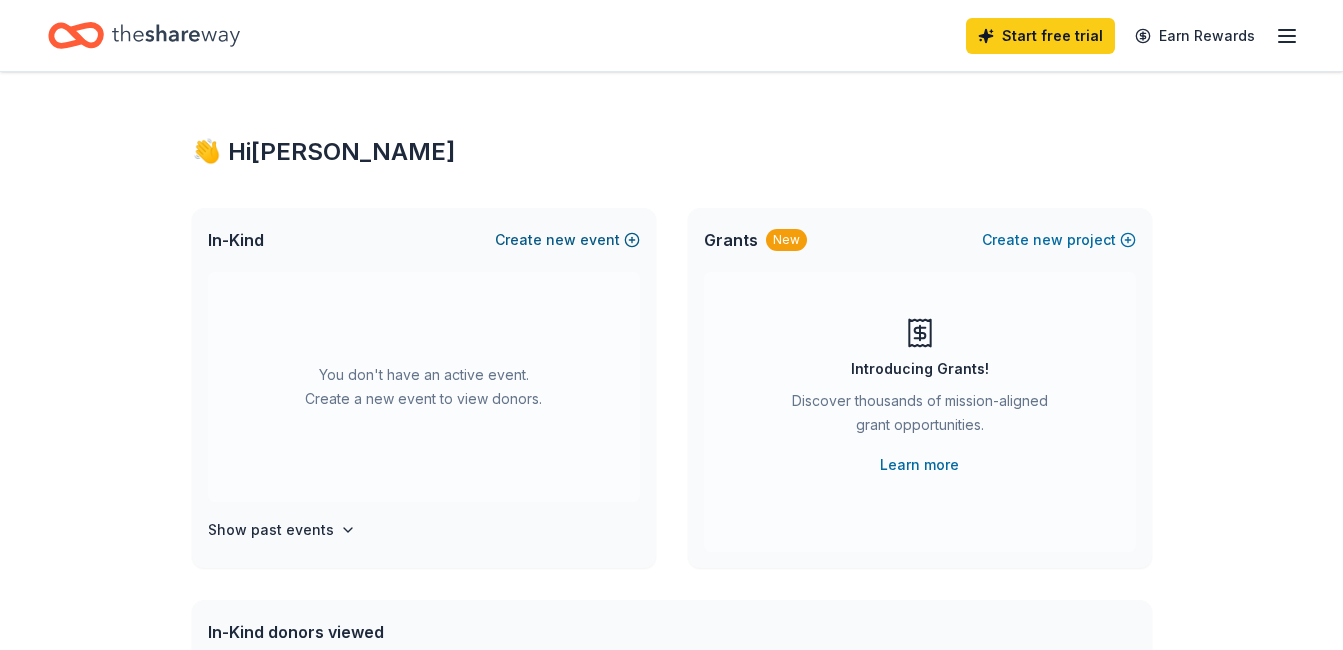 click on "Create  new  event" at bounding box center [567, 240] 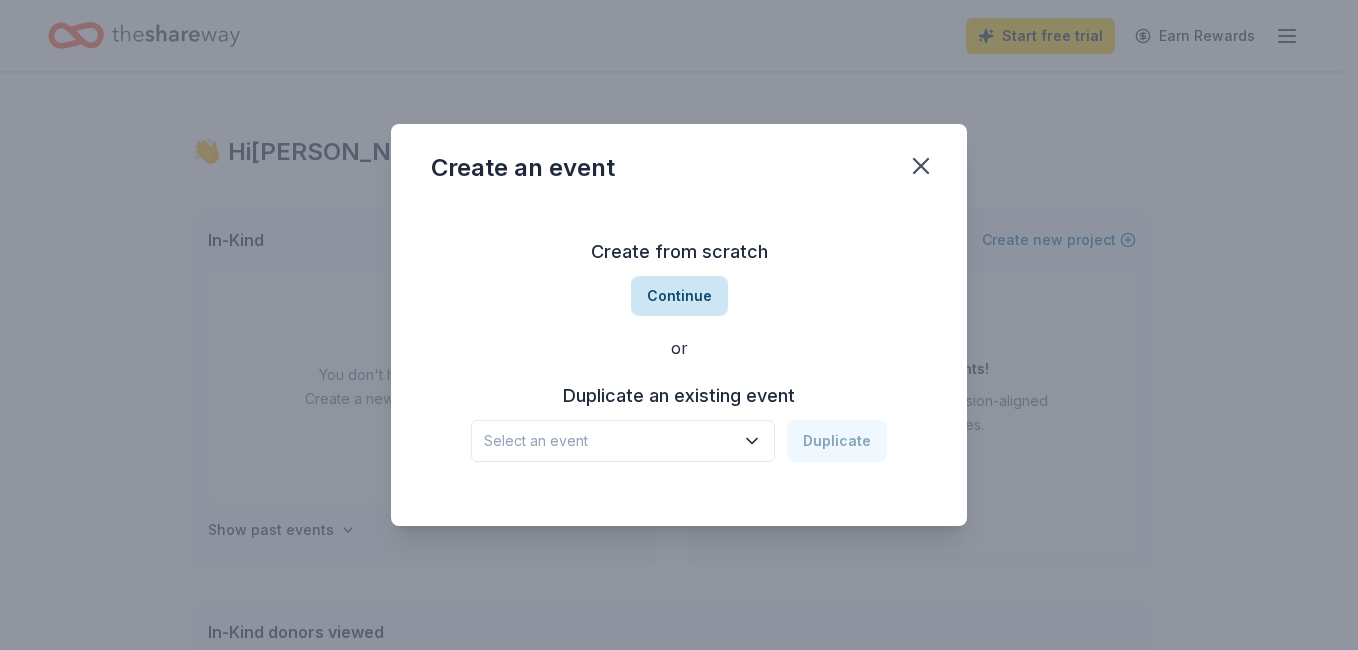 click on "Continue" at bounding box center (679, 296) 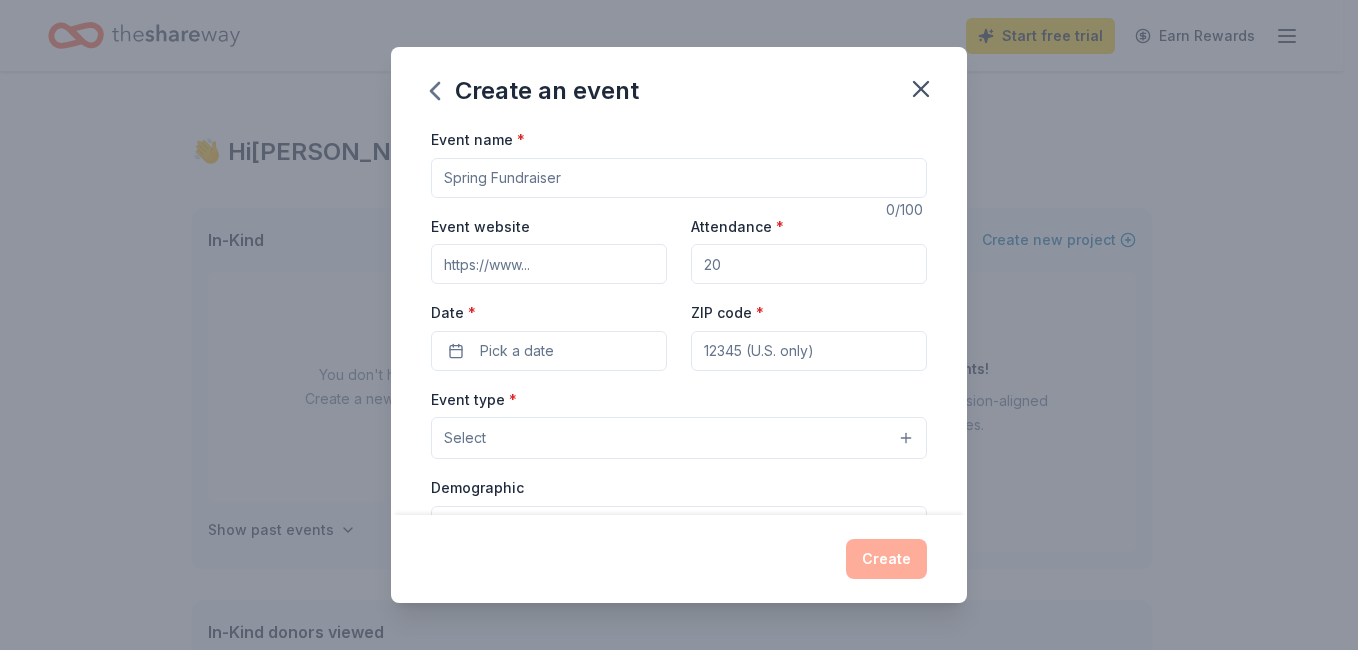 click on "Event name *" at bounding box center [679, 178] 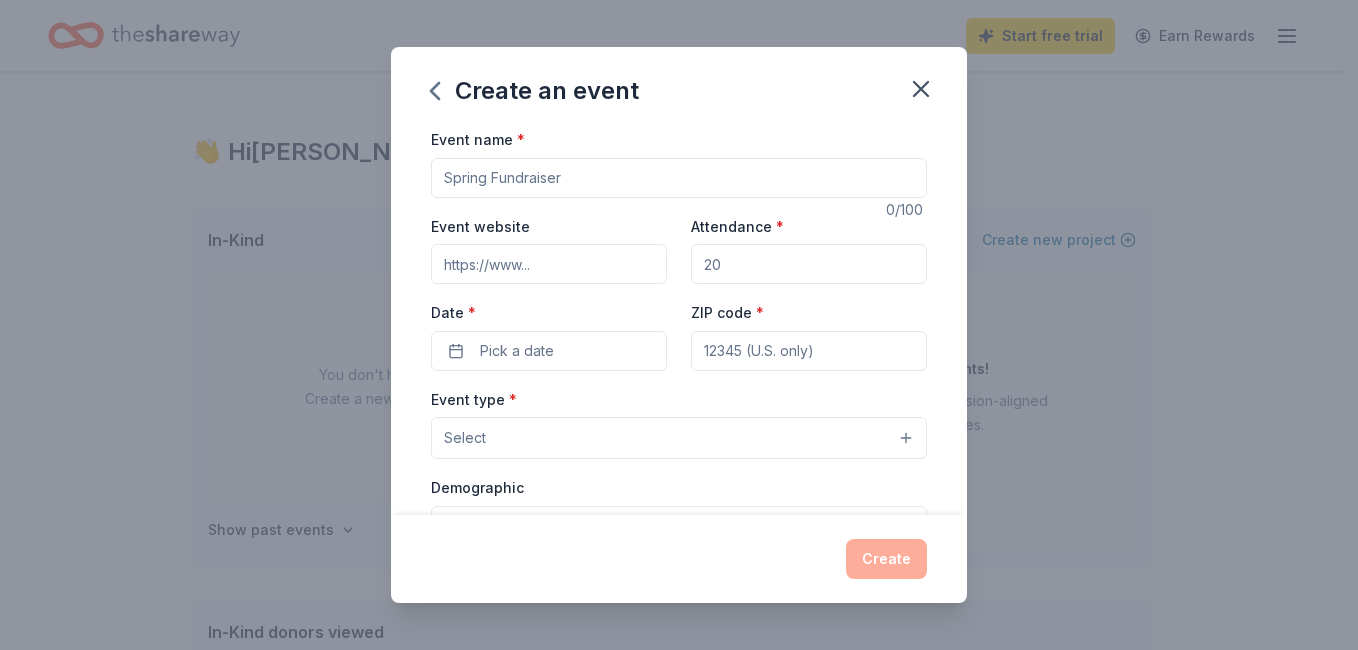 type on "!" 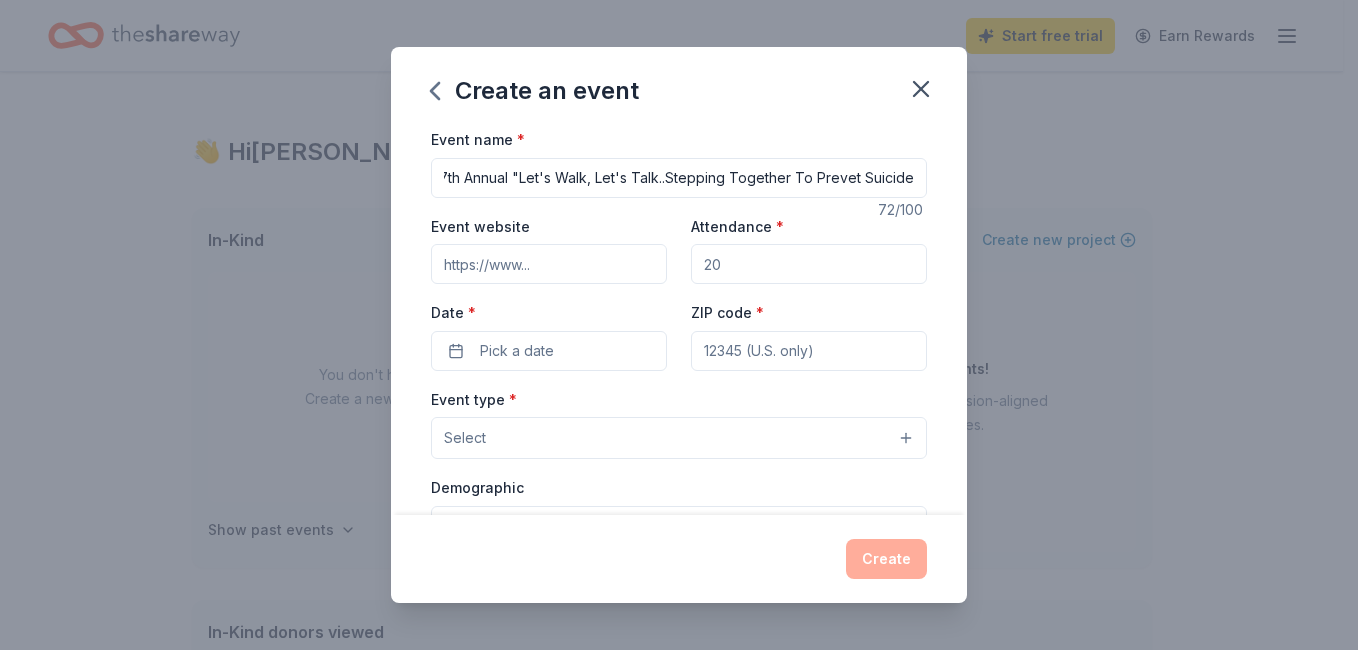 scroll, scrollTop: 0, scrollLeft: 20, axis: horizontal 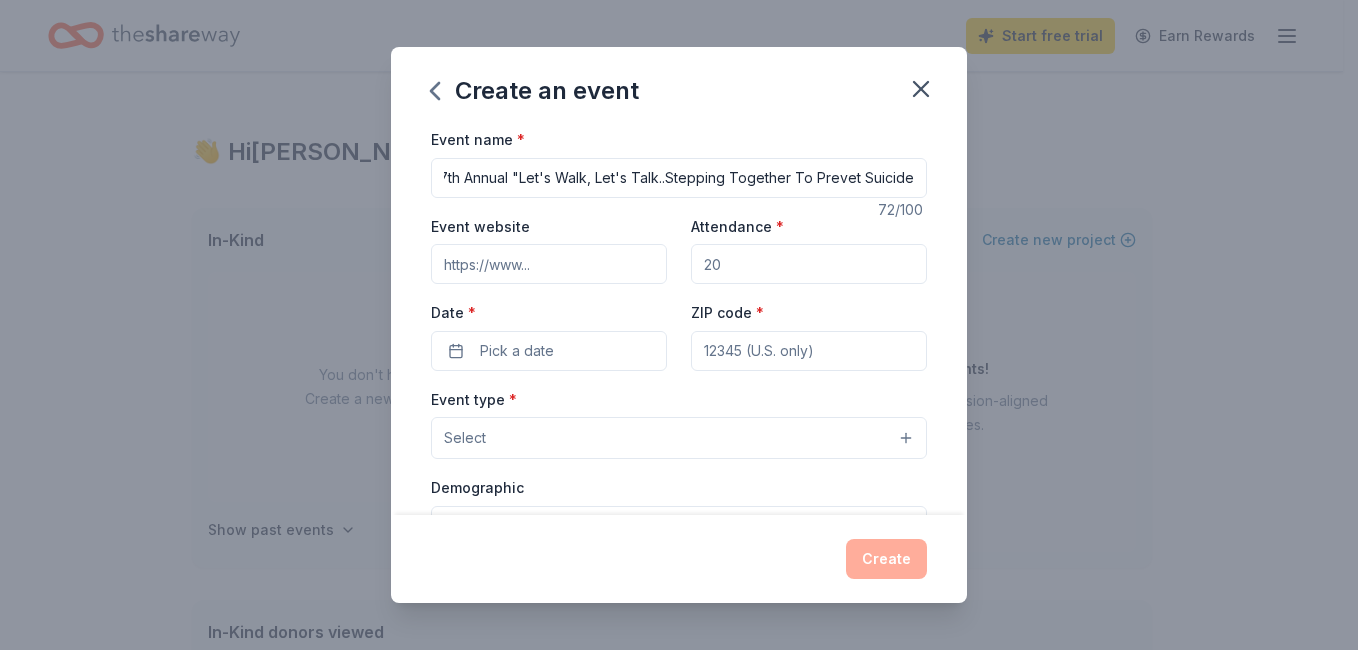 type on "17th Annual "Let's Walk, Let's Talk..Stepping Together To Prevet Suicide" 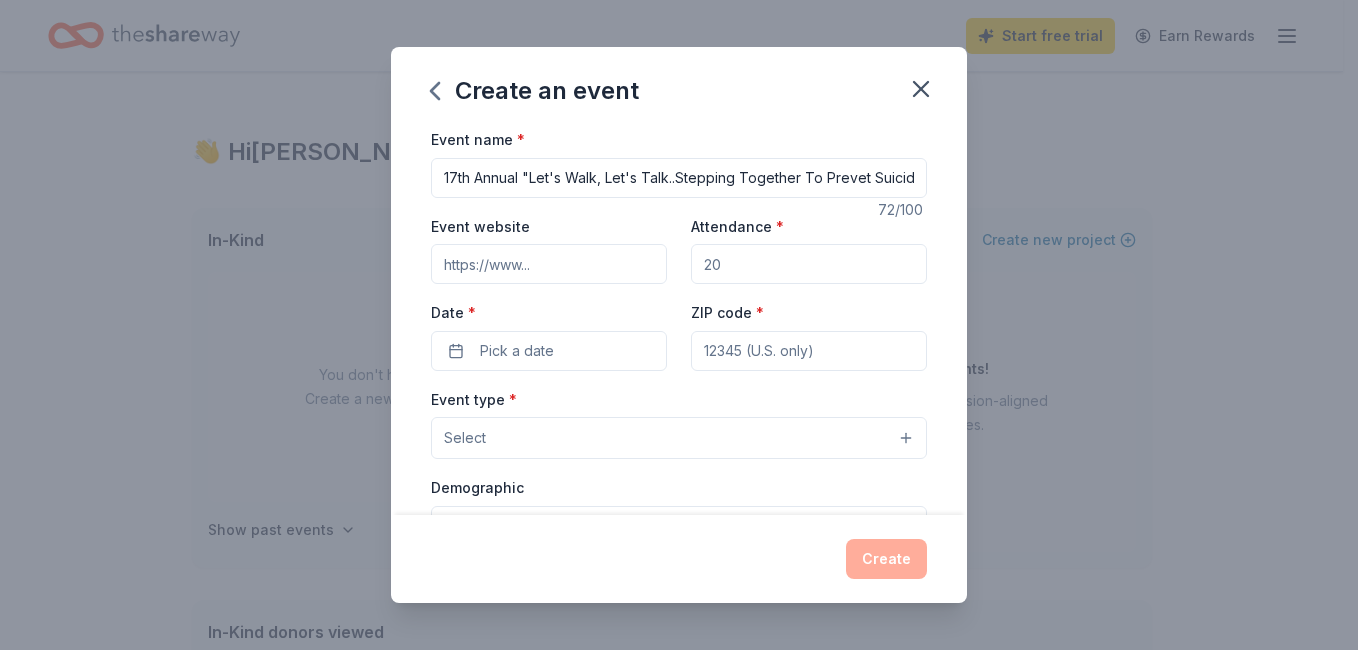 click on "Event website" at bounding box center [549, 264] 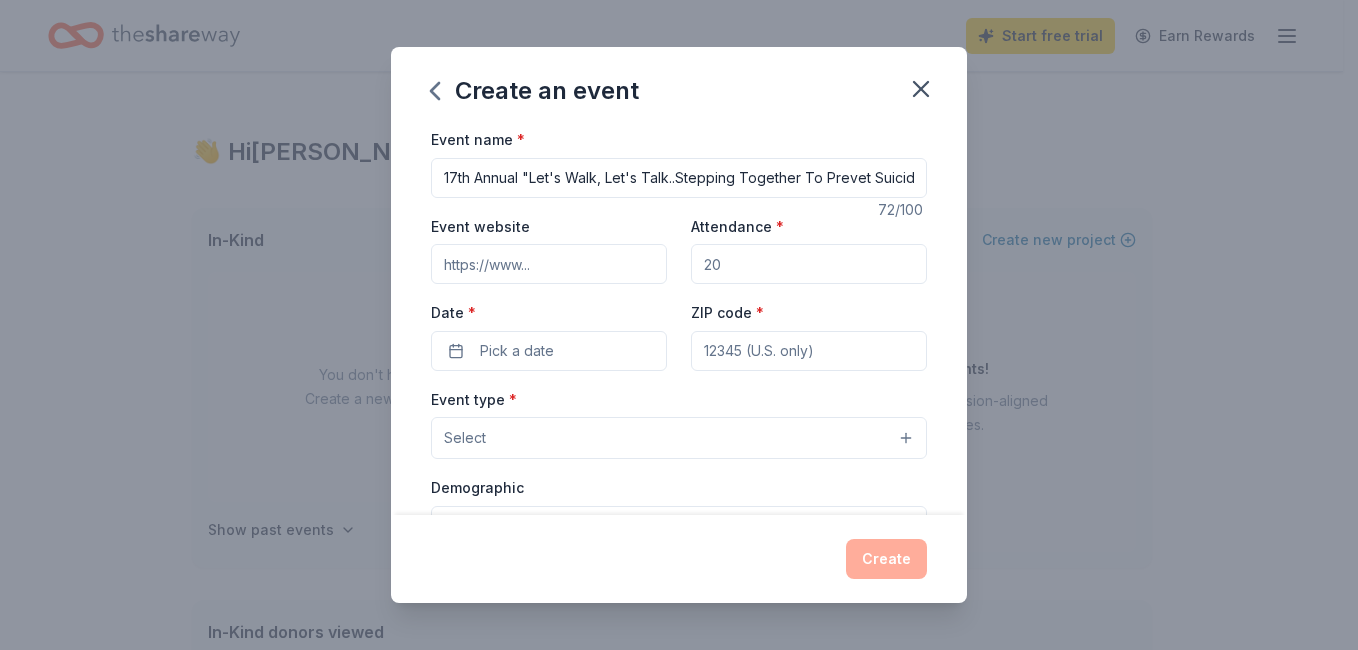 type on "www.longislandcrisiscenter.org" 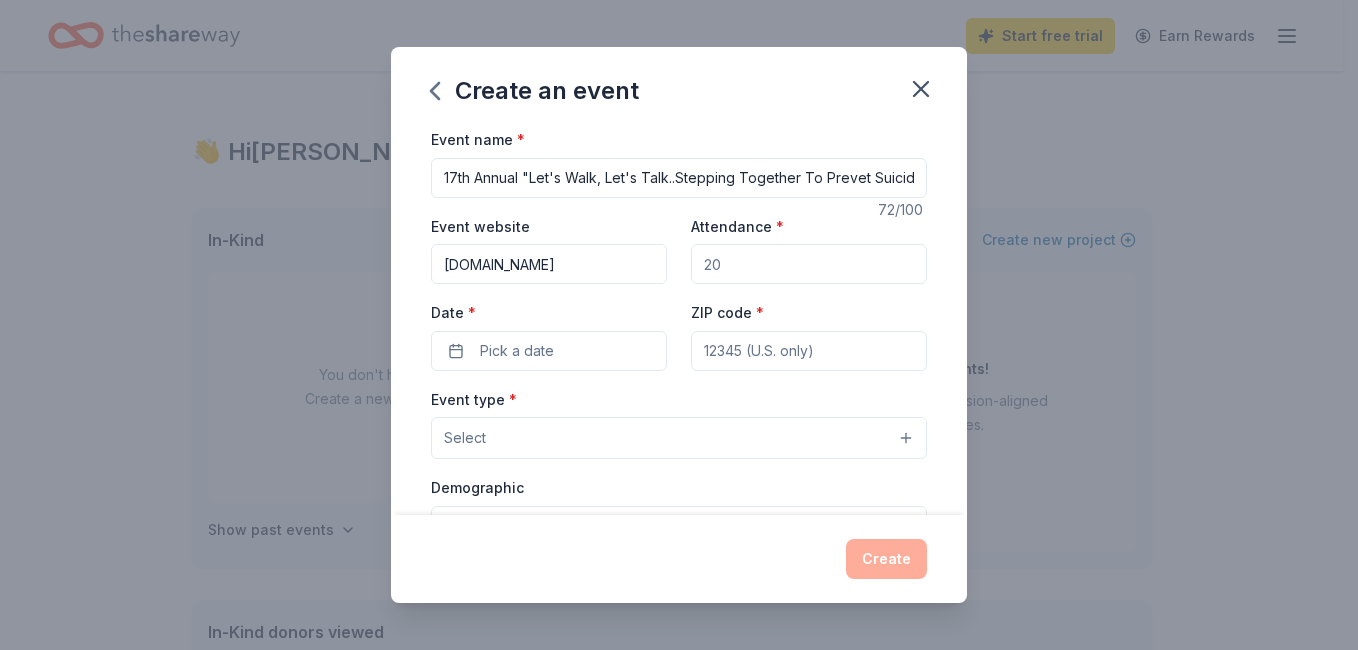 click on "Attendance *" at bounding box center [809, 264] 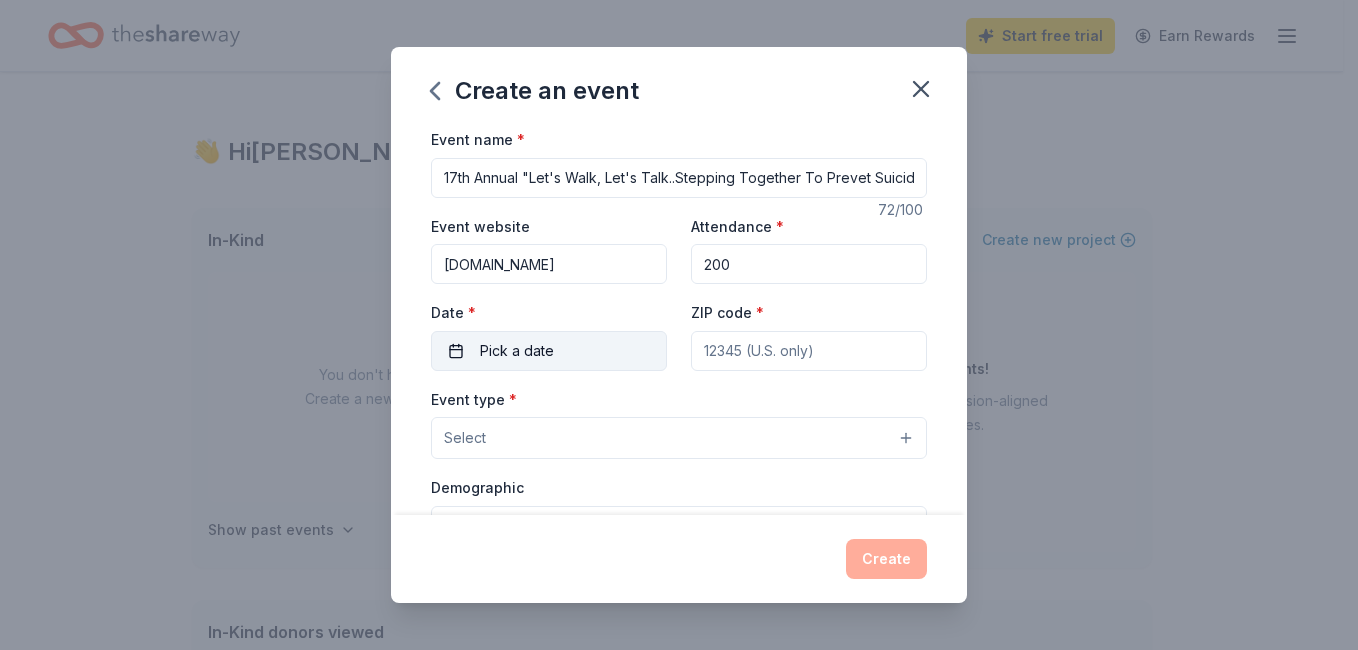 type on "200" 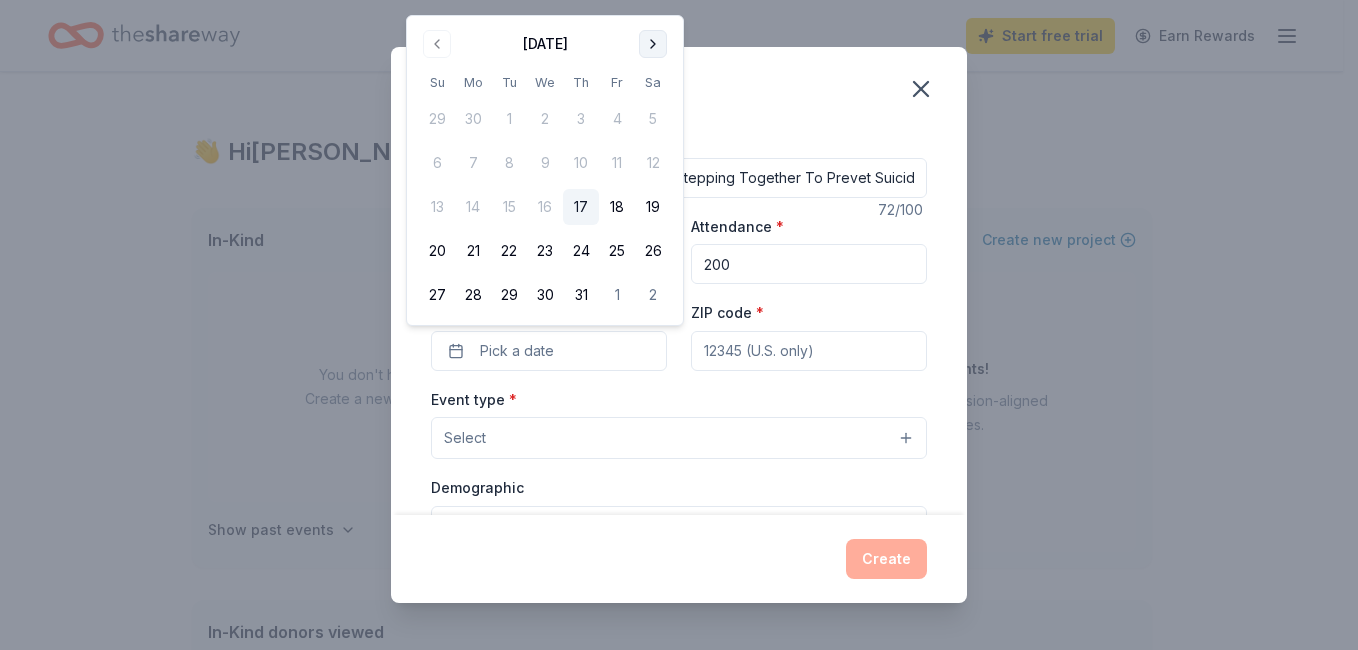 click at bounding box center [653, 44] 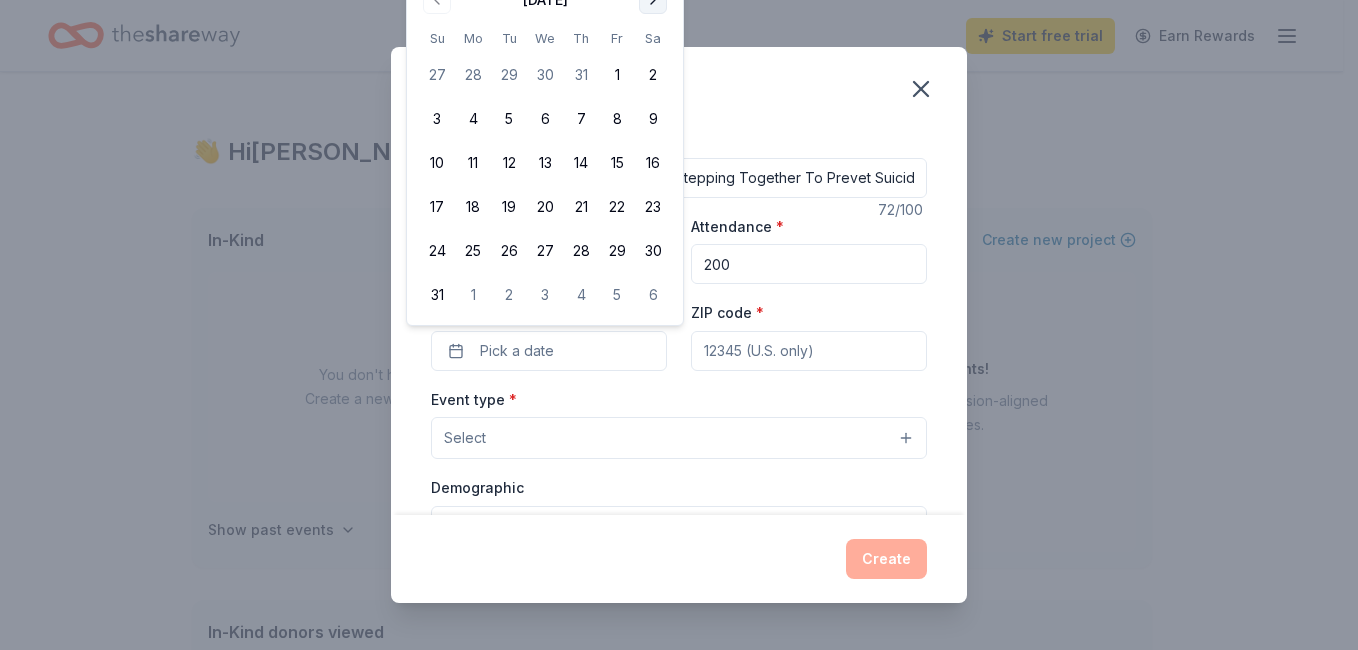 click on "Sa" at bounding box center (653, 38) 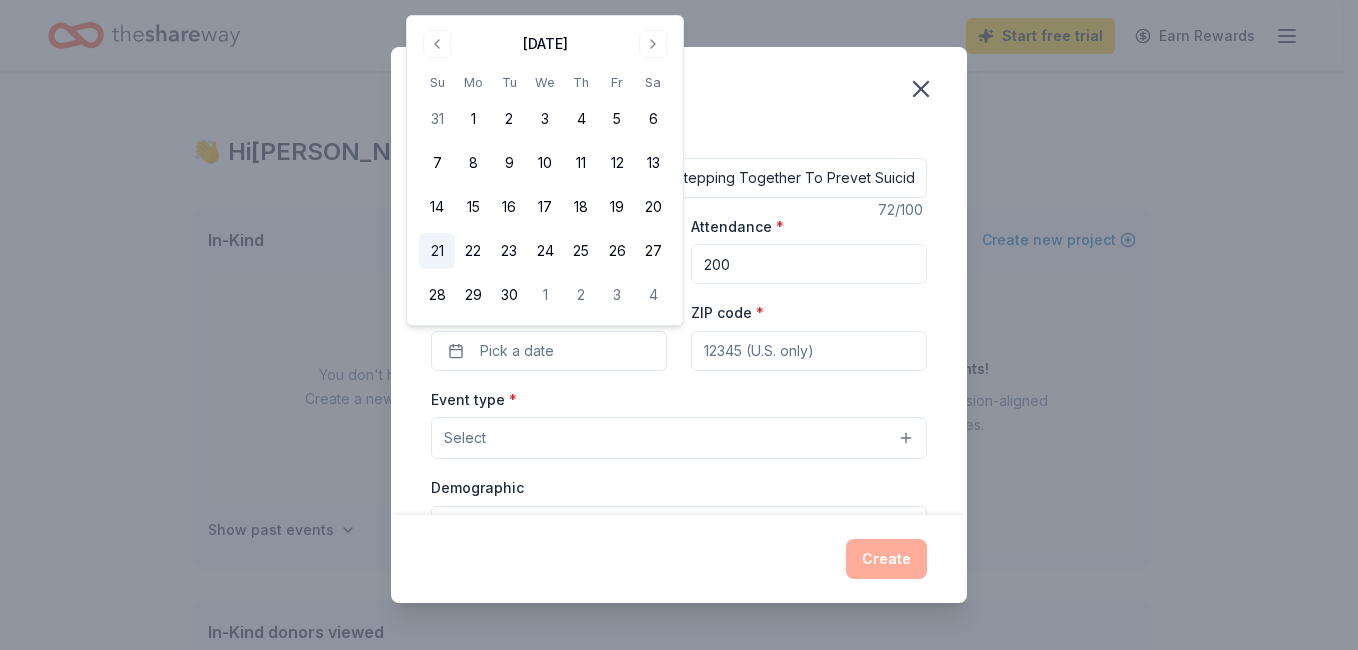 click on "21" at bounding box center (437, 251) 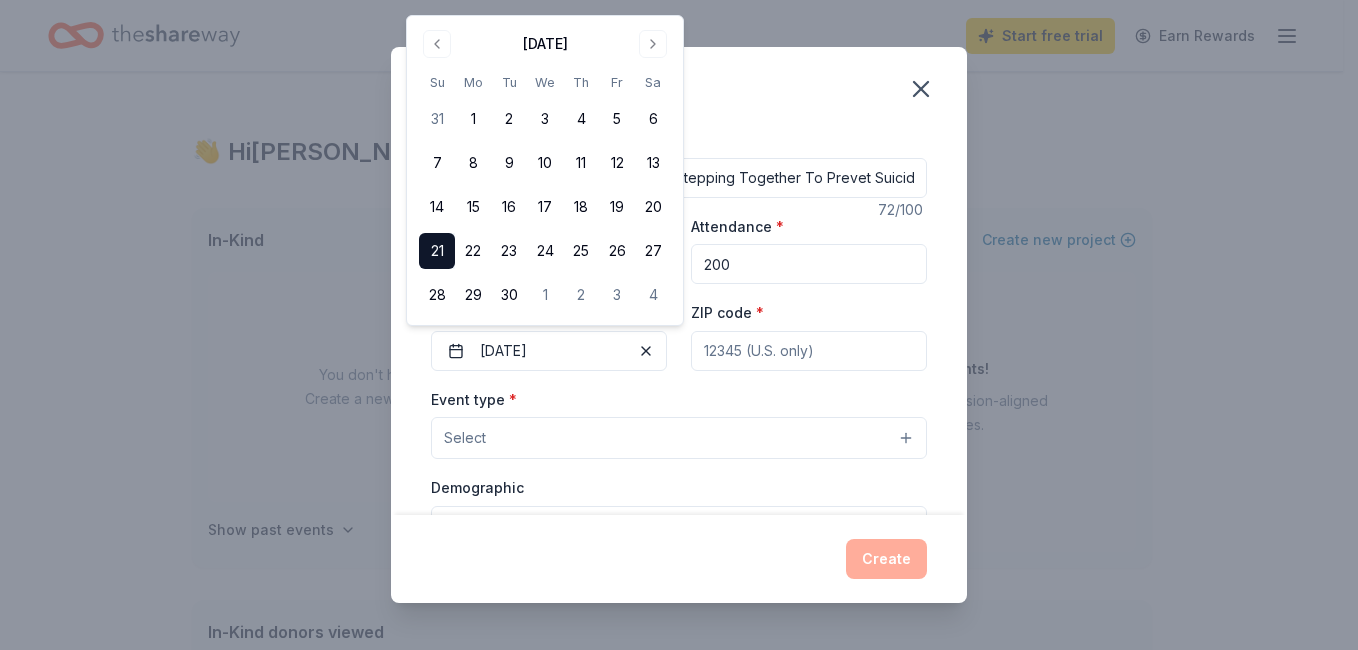click on "Event type * Select" at bounding box center [679, 423] 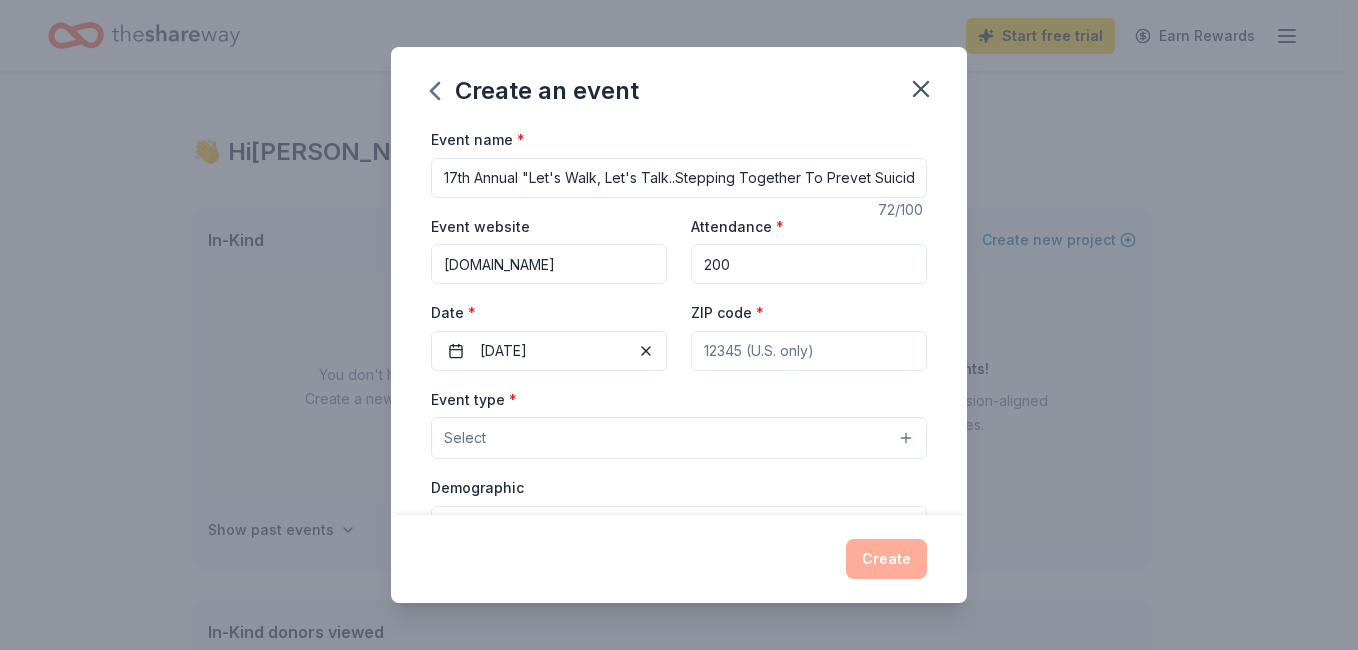 click on "ZIP code *" at bounding box center [809, 351] 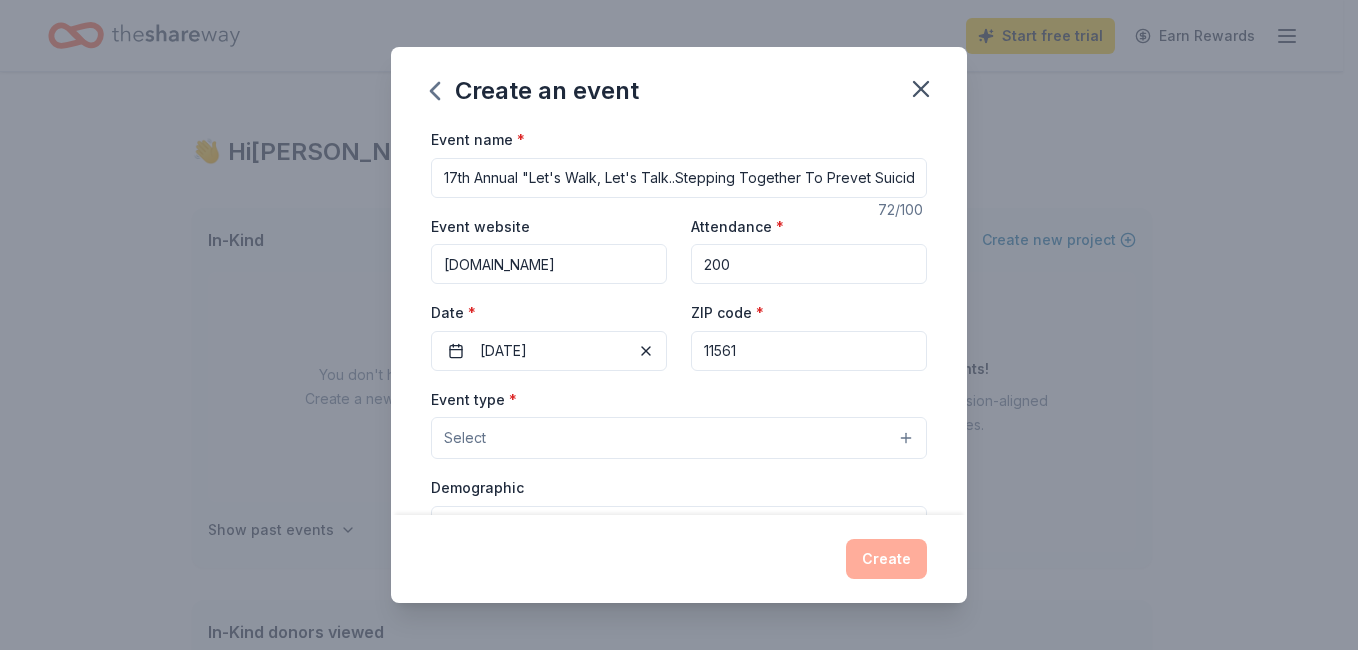 type on "11561" 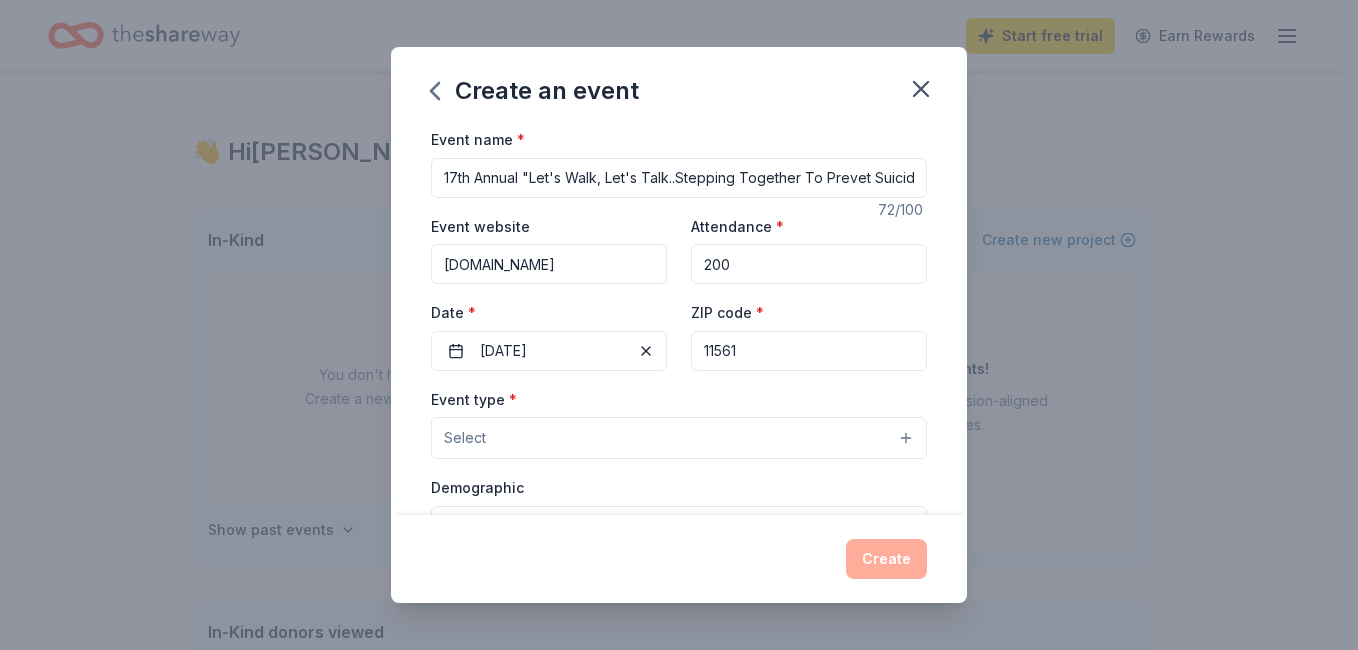 type 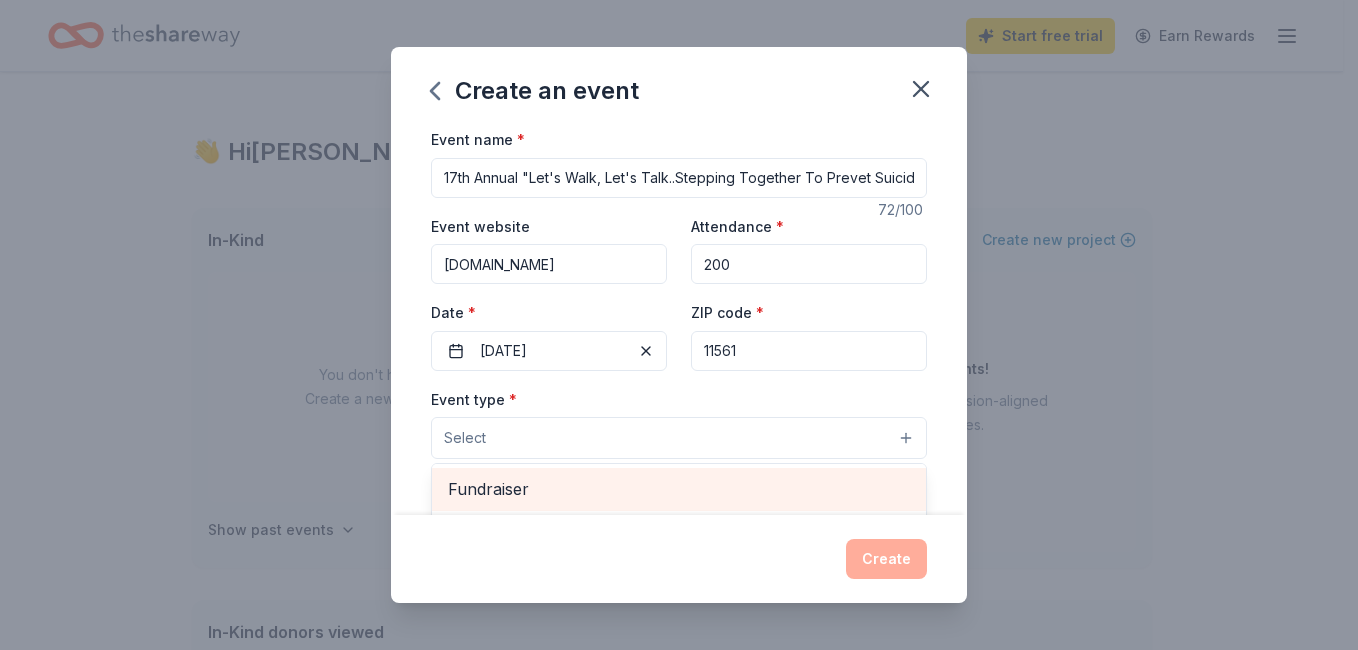 click on "Fundraiser" at bounding box center [679, 489] 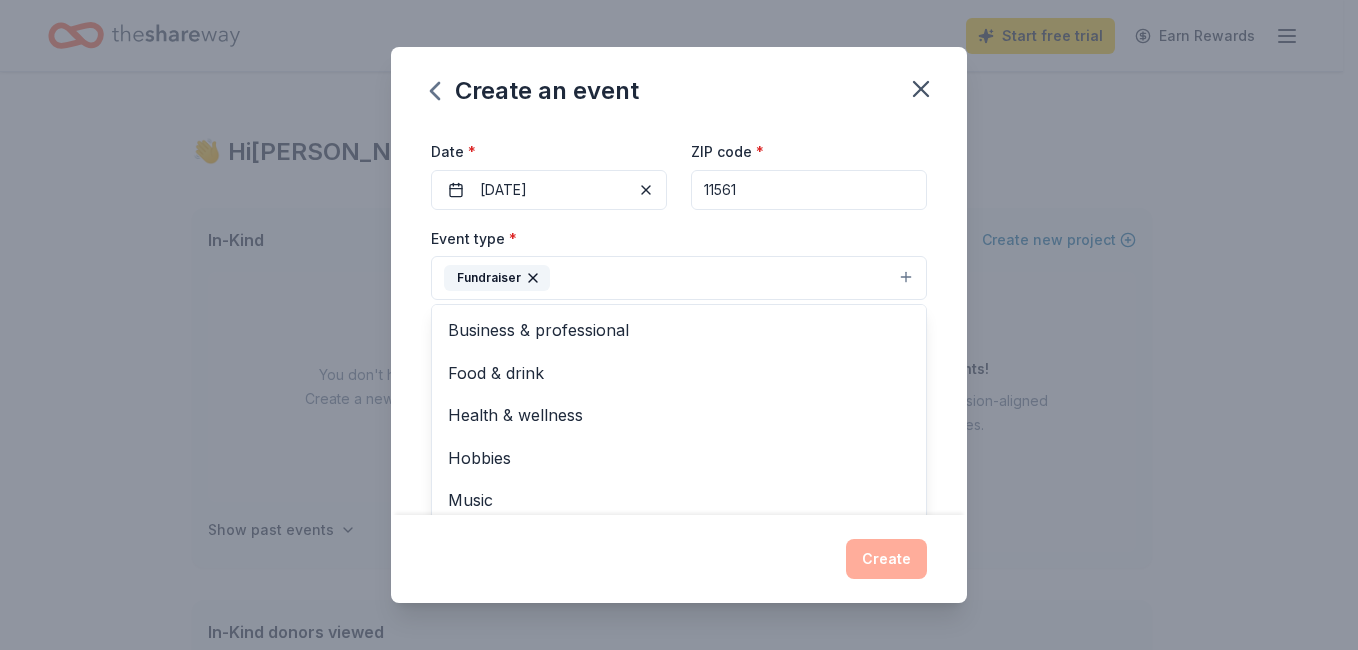 scroll, scrollTop: 166, scrollLeft: 0, axis: vertical 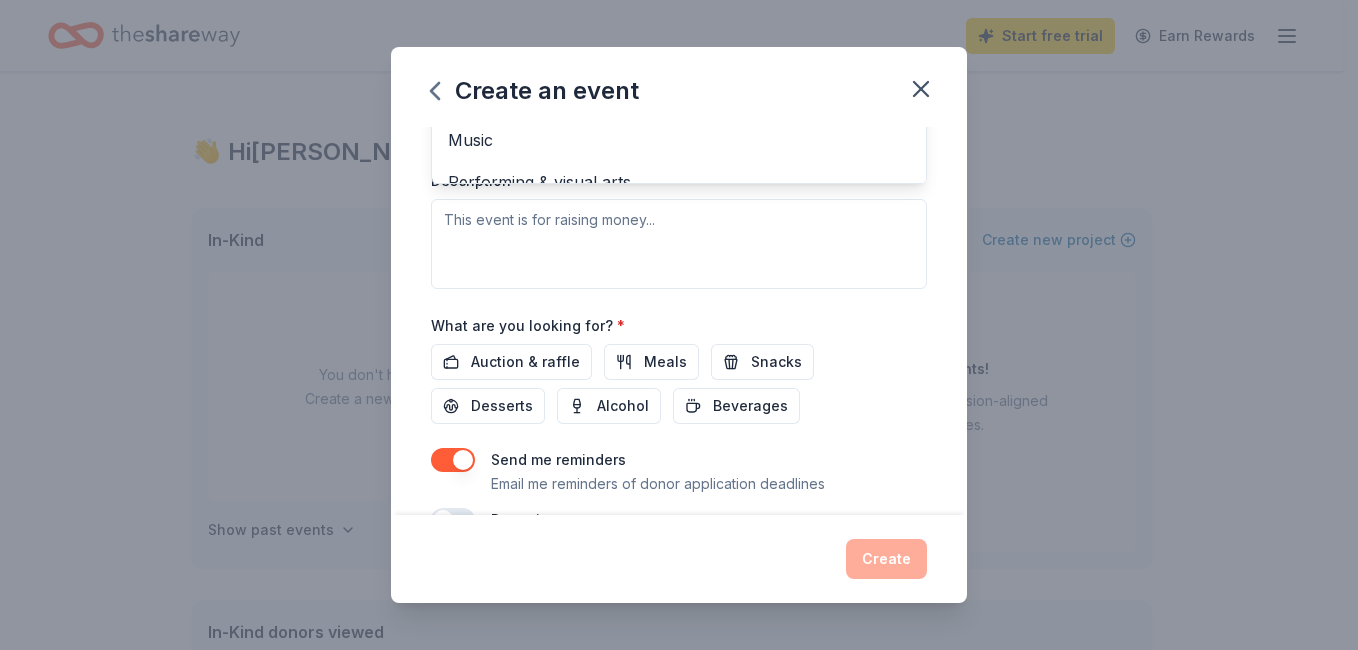 click on "Event type * Fundraiser Business & professional Food & drink Health & wellness Hobbies Music Performing & visual arts Demographic Select We use this information to help brands find events with their target demographic to sponsor their products. Mailing address Apt/unit Description" at bounding box center [679, 77] 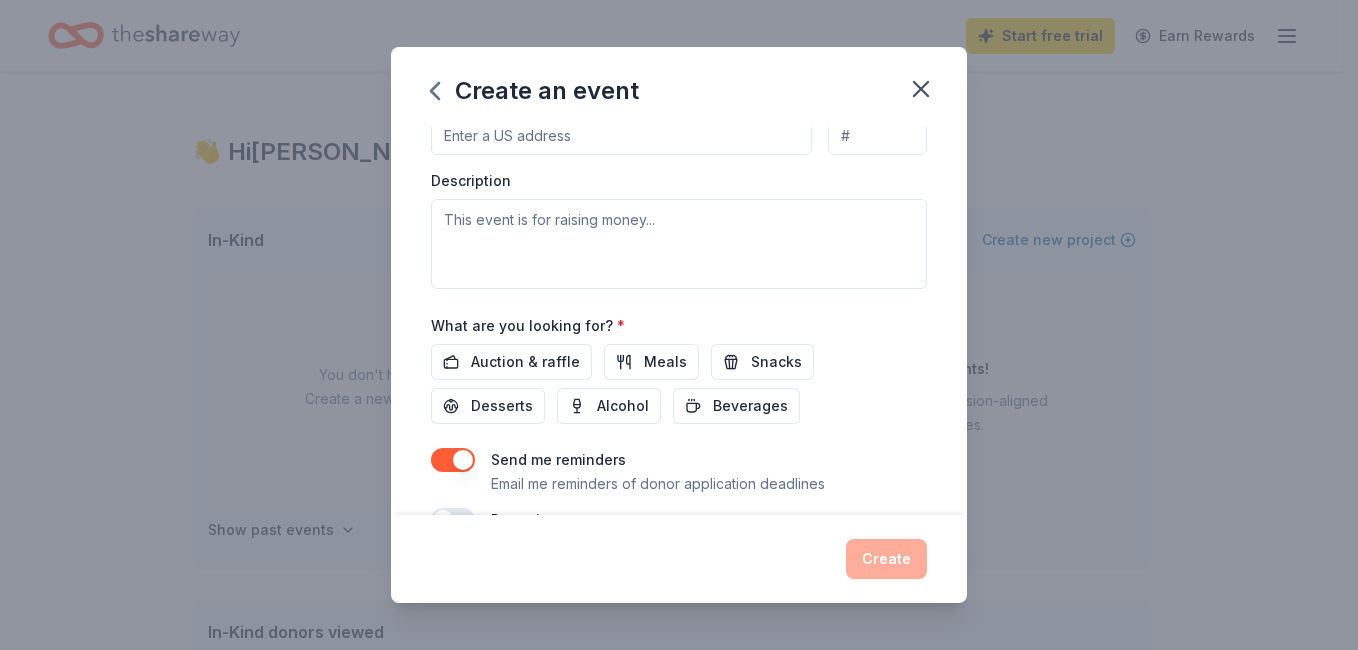 scroll, scrollTop: 118, scrollLeft: 0, axis: vertical 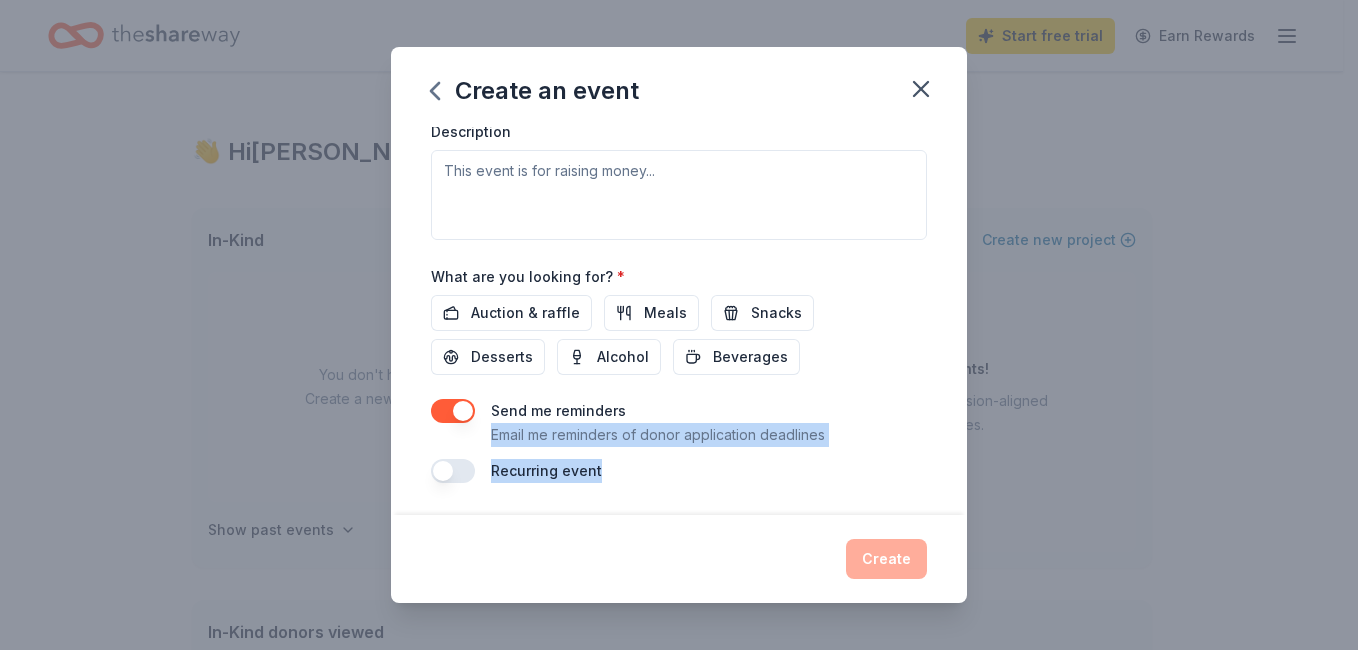 click on "Event name * 17th Annual "Let's Walk, Let's Talk..Stepping Together To Prevet Suicide 72 /100 Event website www.longislandcrisiscenter.org Attendance * 200 Date * 09/21/2025 ZIP code * 11561 Event type * Fundraiser Demographic Select We use this information to help brands find events with their target demographic to sponsor their products. Mailing address Apt/unit Description What are you looking for? * Auction & raffle Meals Snacks Desserts Alcohol Beverages Send me reminders Email me reminders of donor application deadlines Recurring event" at bounding box center [679, 321] 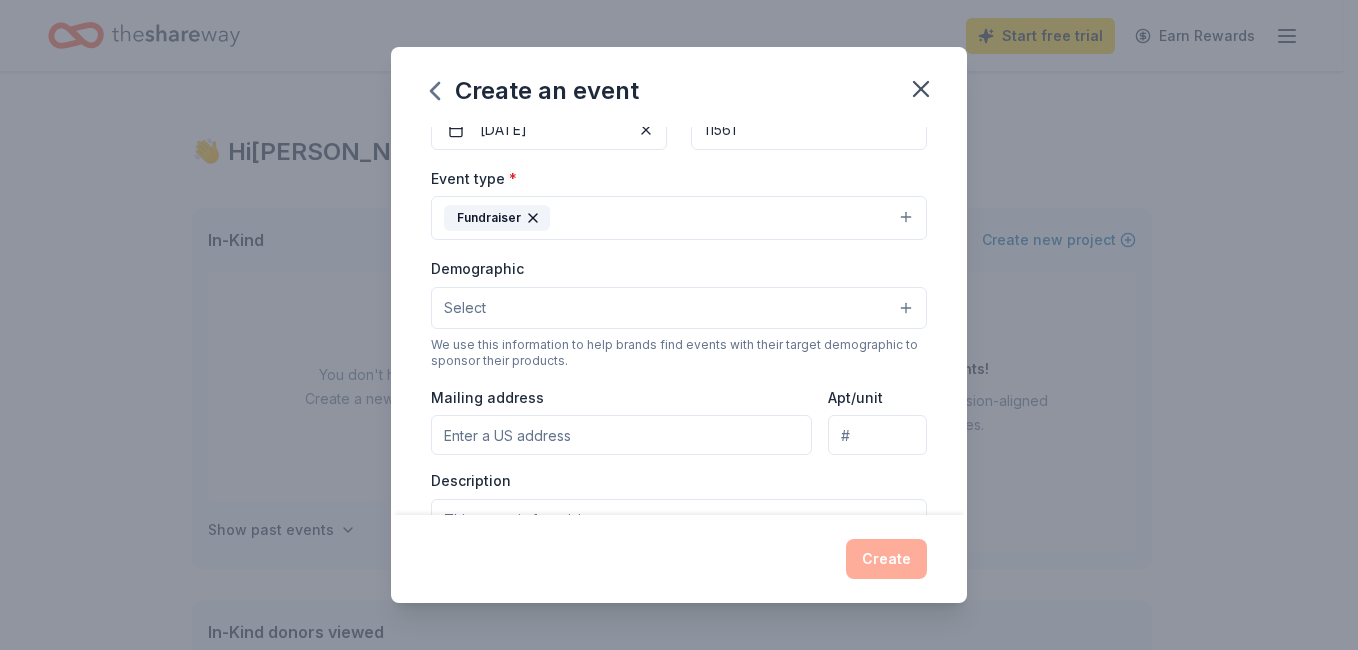 scroll, scrollTop: 215, scrollLeft: 0, axis: vertical 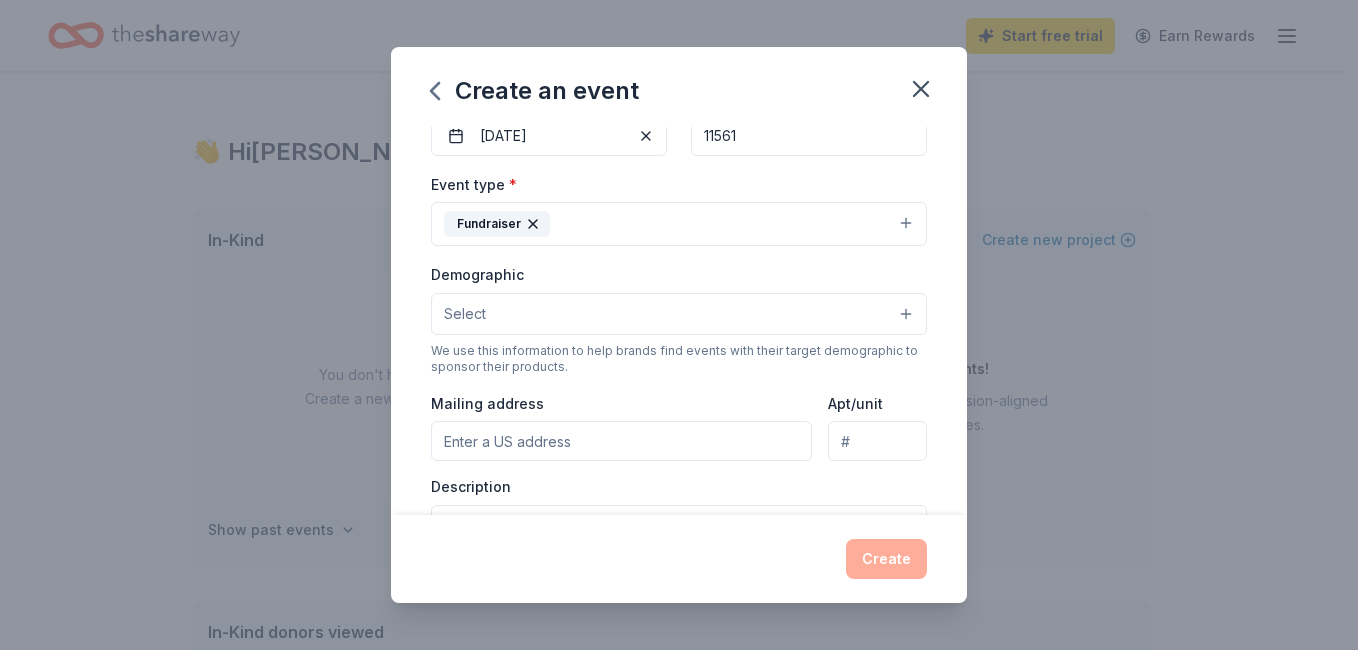 click on "Select" at bounding box center (679, 314) 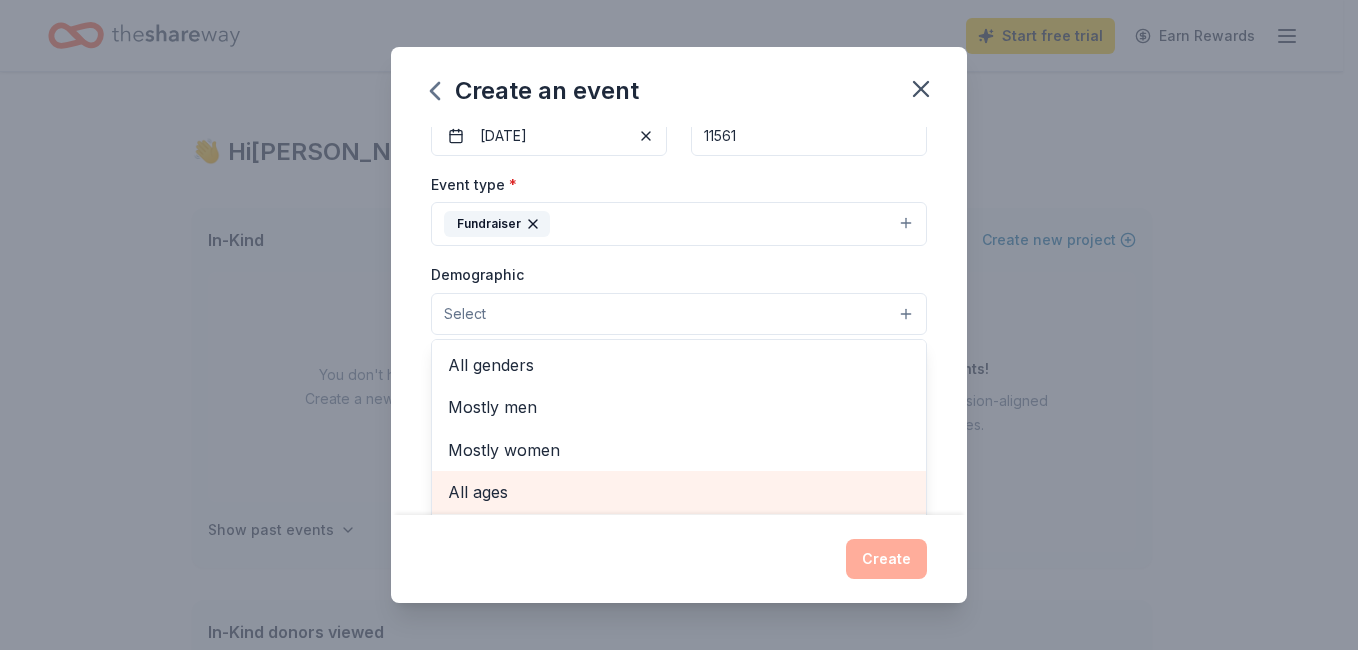 click on "All ages" at bounding box center [679, 492] 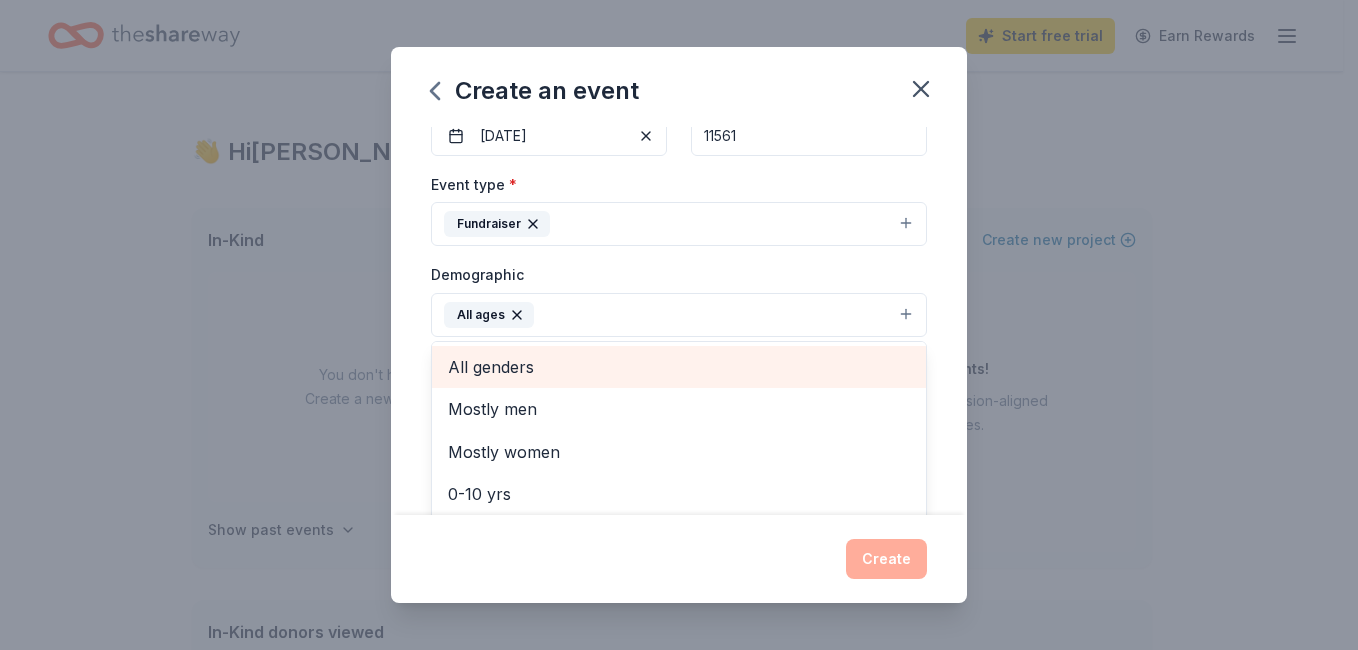 click on "All genders" at bounding box center (679, 367) 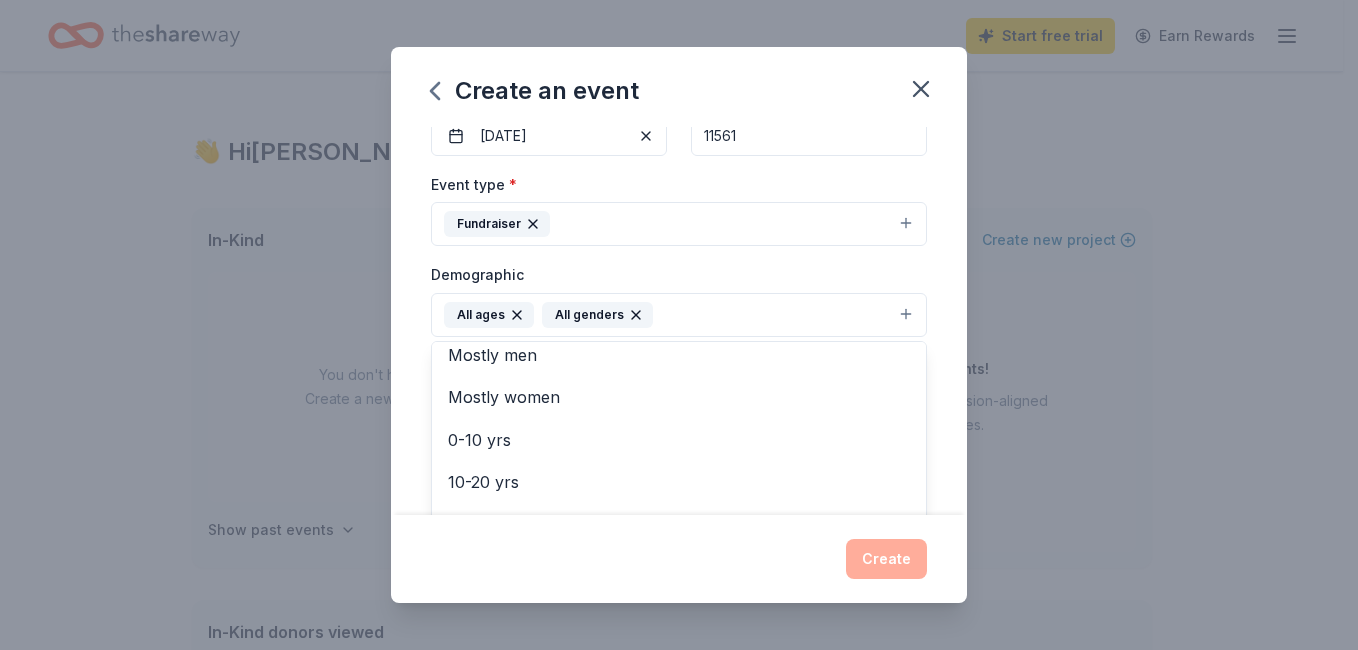 scroll, scrollTop: 236, scrollLeft: 0, axis: vertical 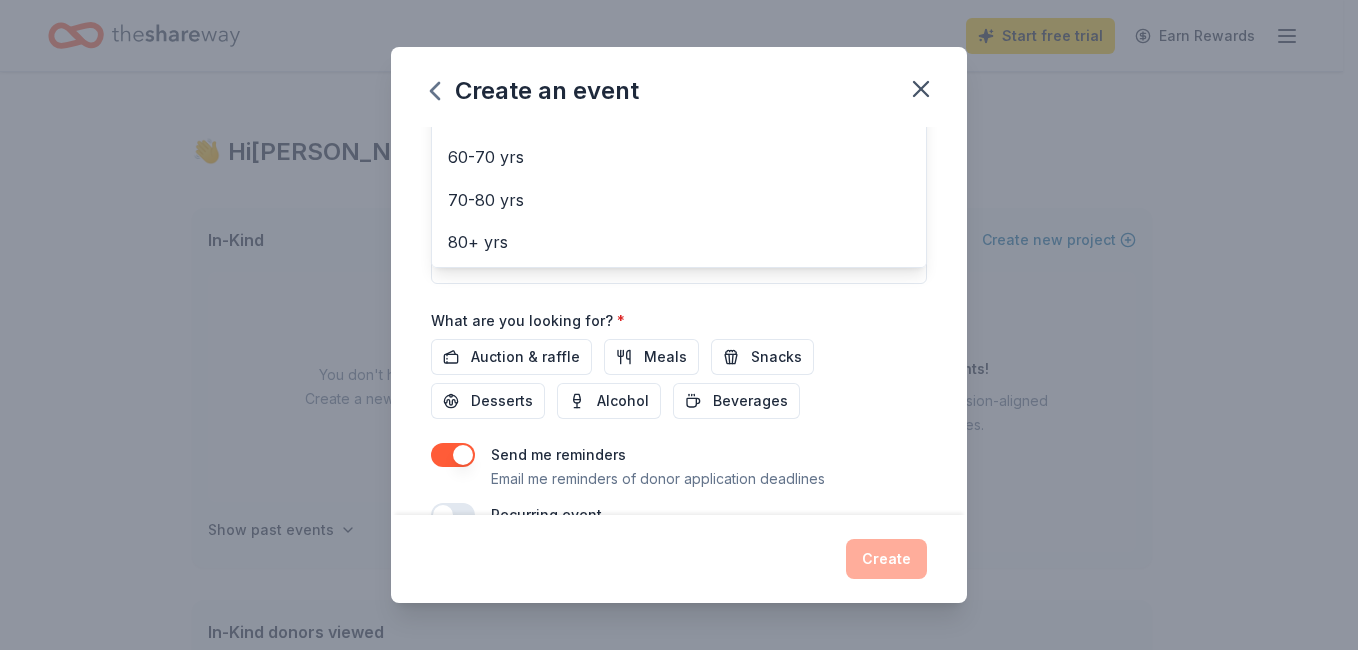 click on "Event name * 17th Annual "Let's Walk, Let's Talk..Stepping Together To Prevet Suicide 72 /100 Event website www.longislandcrisiscenter.org Attendance * 200 Date * 09/21/2025 ZIP code * 11561 Event type * Fundraiser Demographic All ages All genders Mostly men Mostly women 0-10 yrs 10-20 yrs 20-30 yrs 30-40 yrs 40-50 yrs 50-60 yrs 60-70 yrs 70-80 yrs 80+ yrs We use this information to help brands find events with their target demographic to sponsor their products. Mailing address Apt/unit Description What are you looking for? * Auction & raffle Meals Snacks Desserts Alcohol Beverages Send me reminders Email me reminders of donor application deadlines Recurring event" at bounding box center (679, 63) 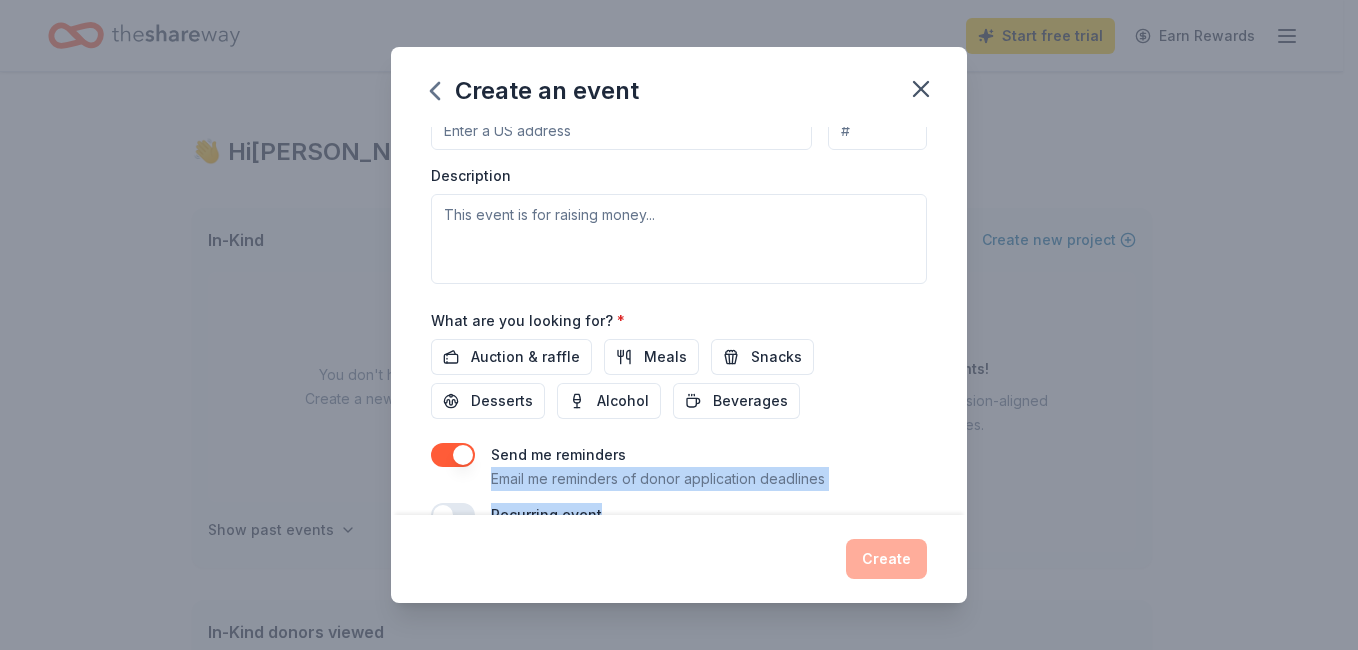 scroll, scrollTop: 209, scrollLeft: 0, axis: vertical 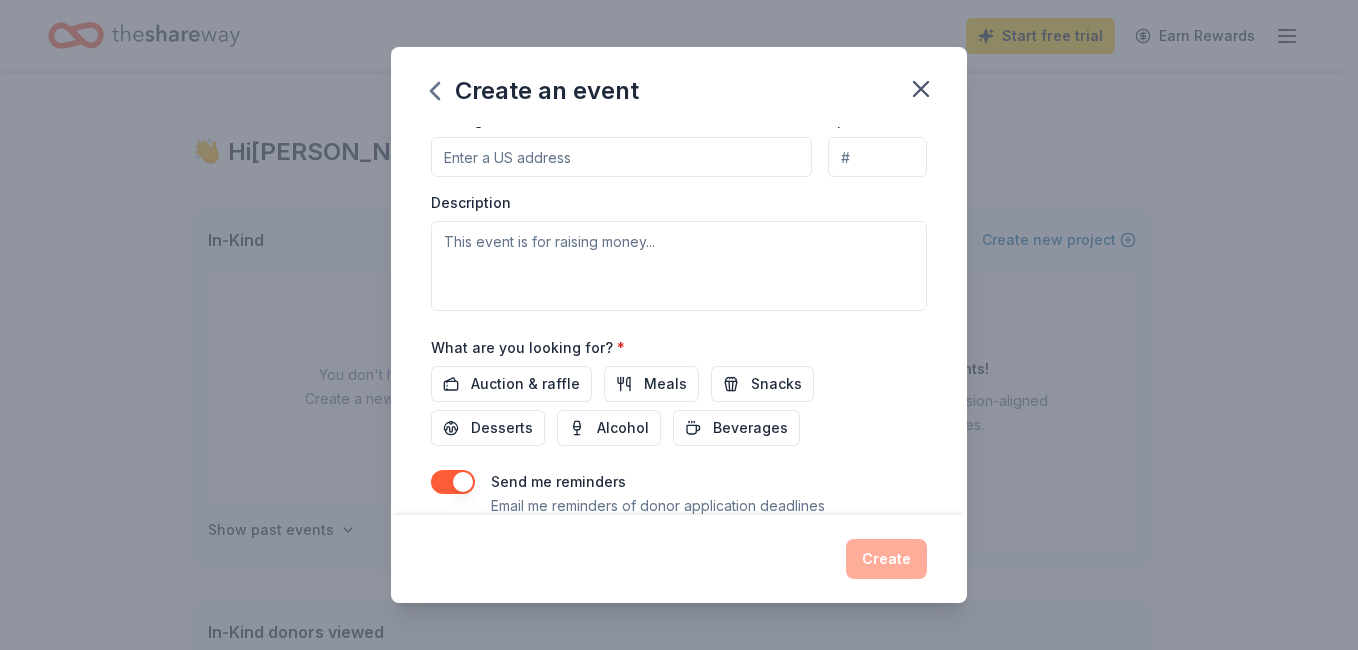 click on "Event name * 17th Annual "Let's Walk, Let's Talk..Stepping Together To Prevet Suicide 72 /100 Event website www.longislandcrisiscenter.org Attendance * 200 Date * 09/21/2025 ZIP code * 11561 Event type * Fundraiser Demographic All ages All genders We use this information to help brands find events with their target demographic to sponsor their products. Mailing address Apt/unit Description What are you looking for? * Auction & raffle Meals Snacks Desserts Alcohol Beverages Send me reminders Email me reminders of donor application deadlines Recurring event" at bounding box center (679, 321) 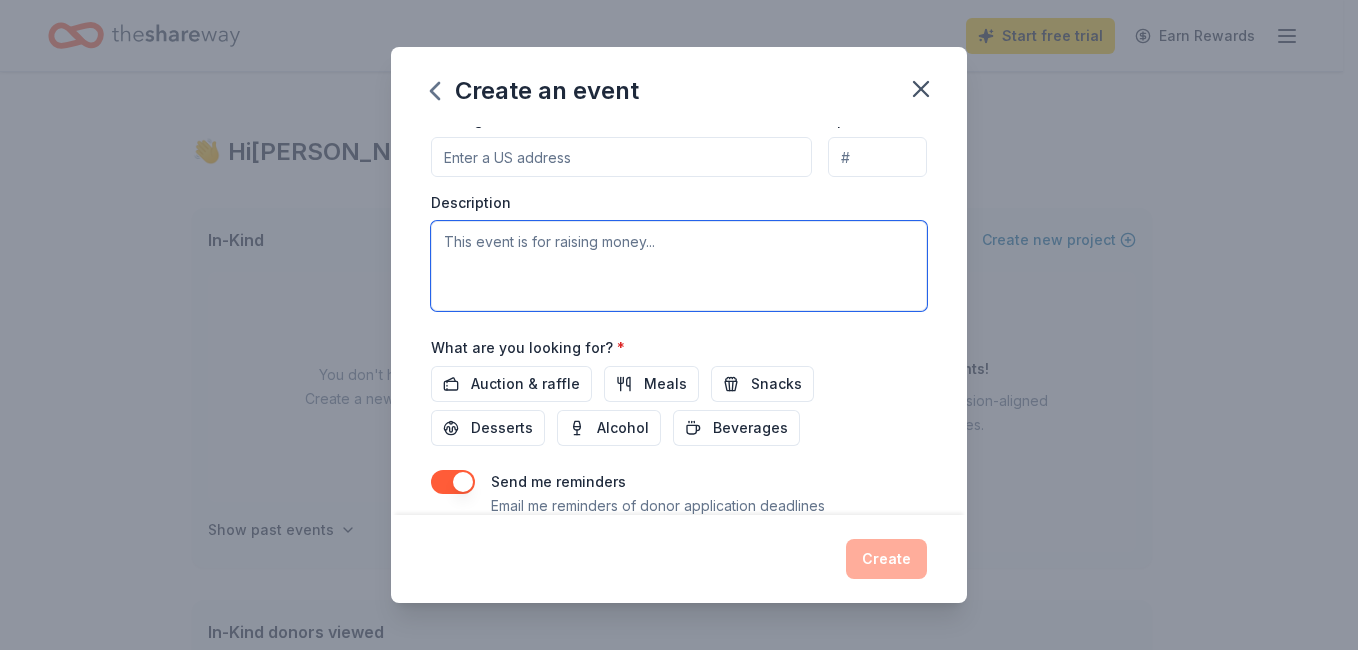 click at bounding box center (679, 266) 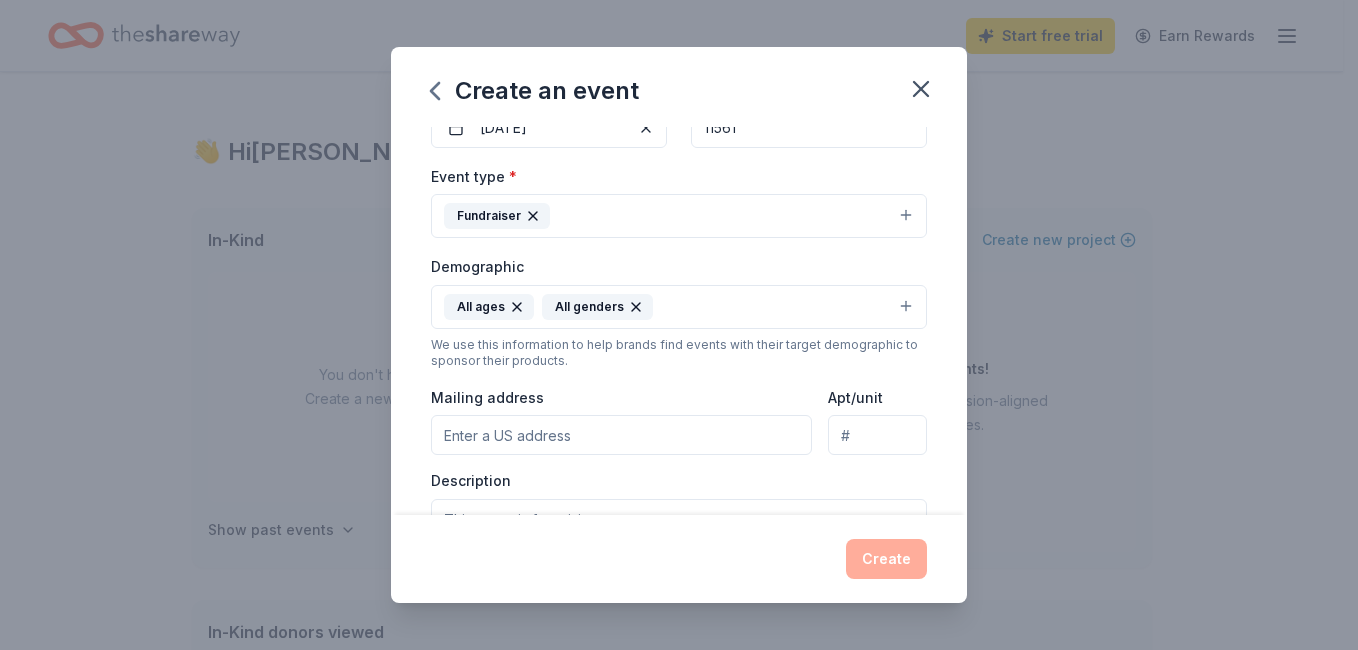scroll, scrollTop: 204, scrollLeft: 0, axis: vertical 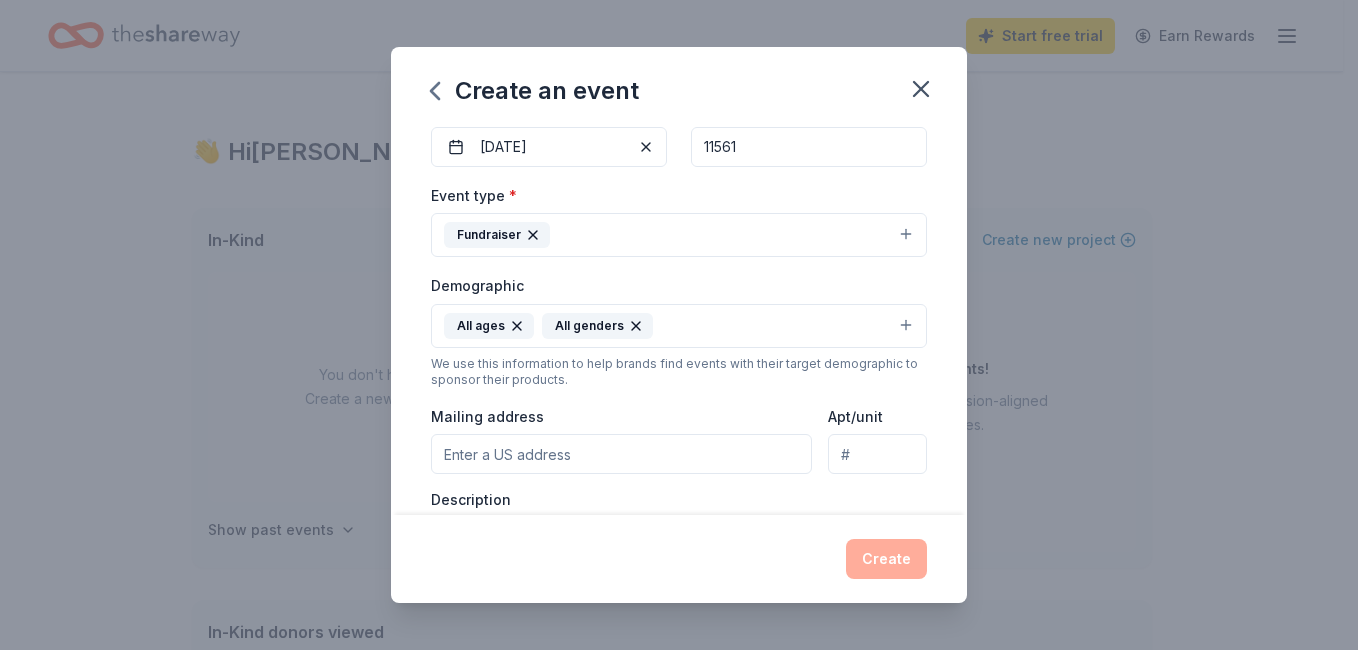 click on "Mailing address" at bounding box center (621, 454) 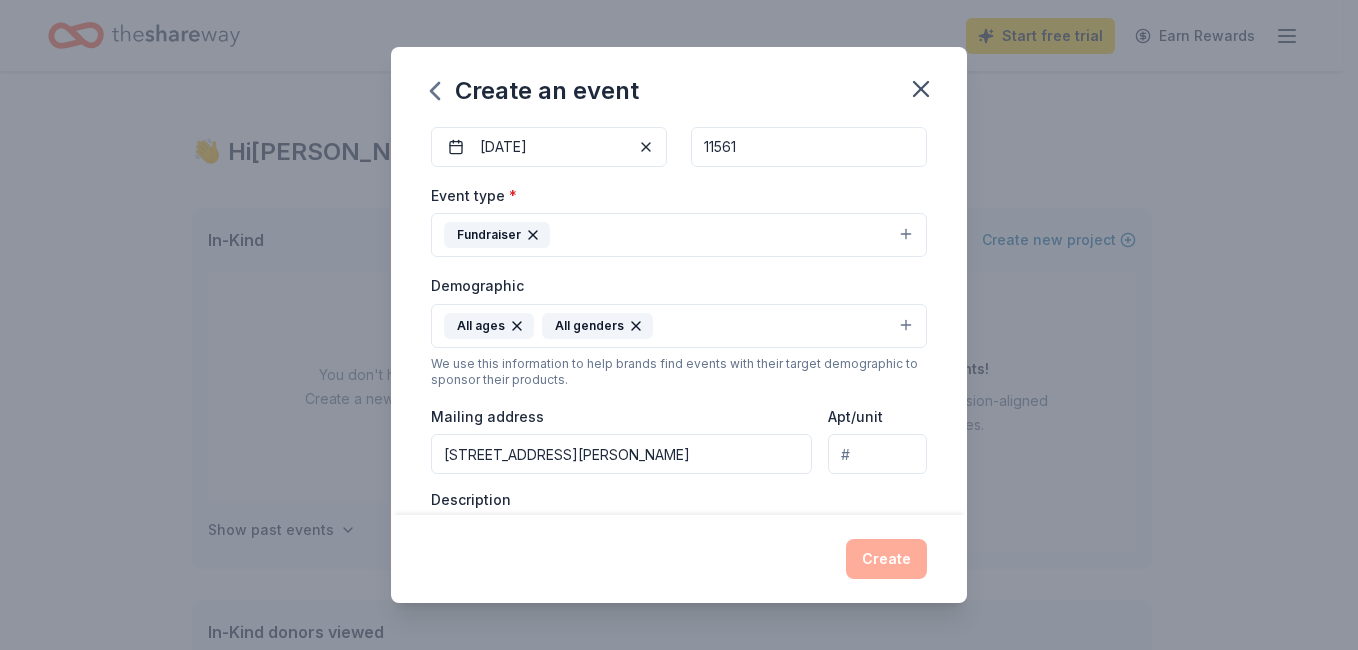 click on "Mailing address 2740 Martin Ave" at bounding box center (621, 439) 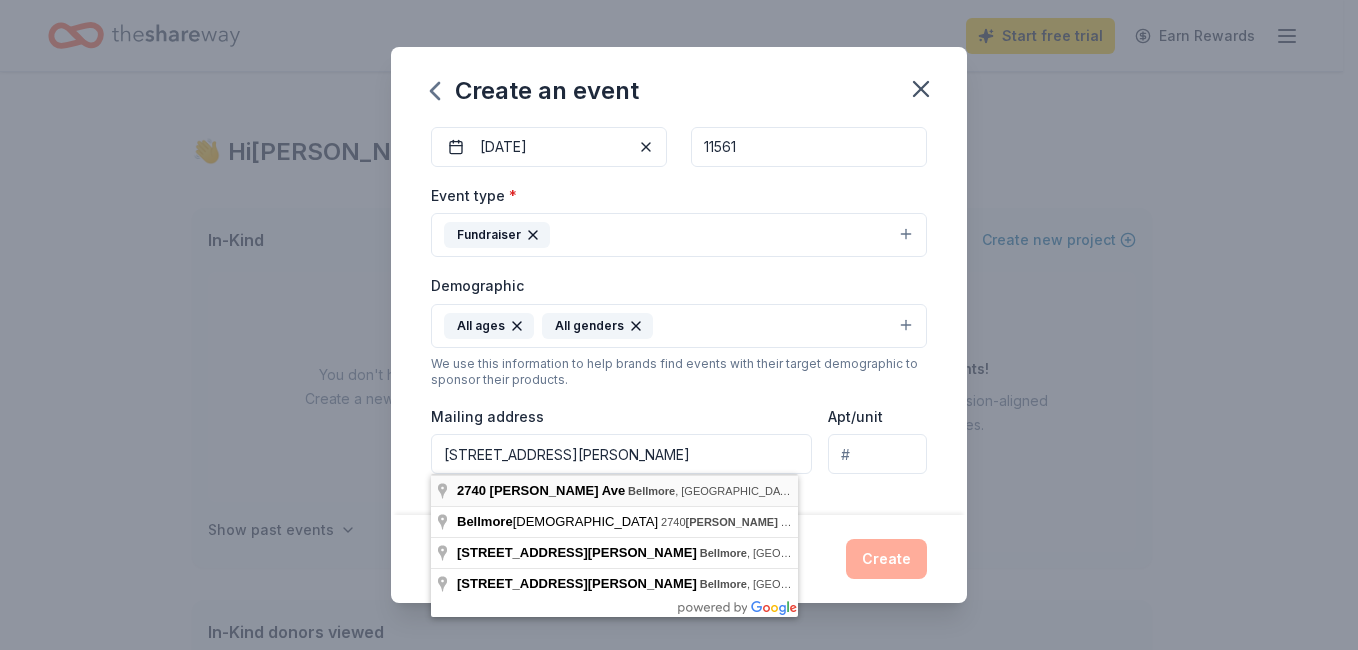 type on "2740 Martin Avenue, Bellmore, NY, 11710" 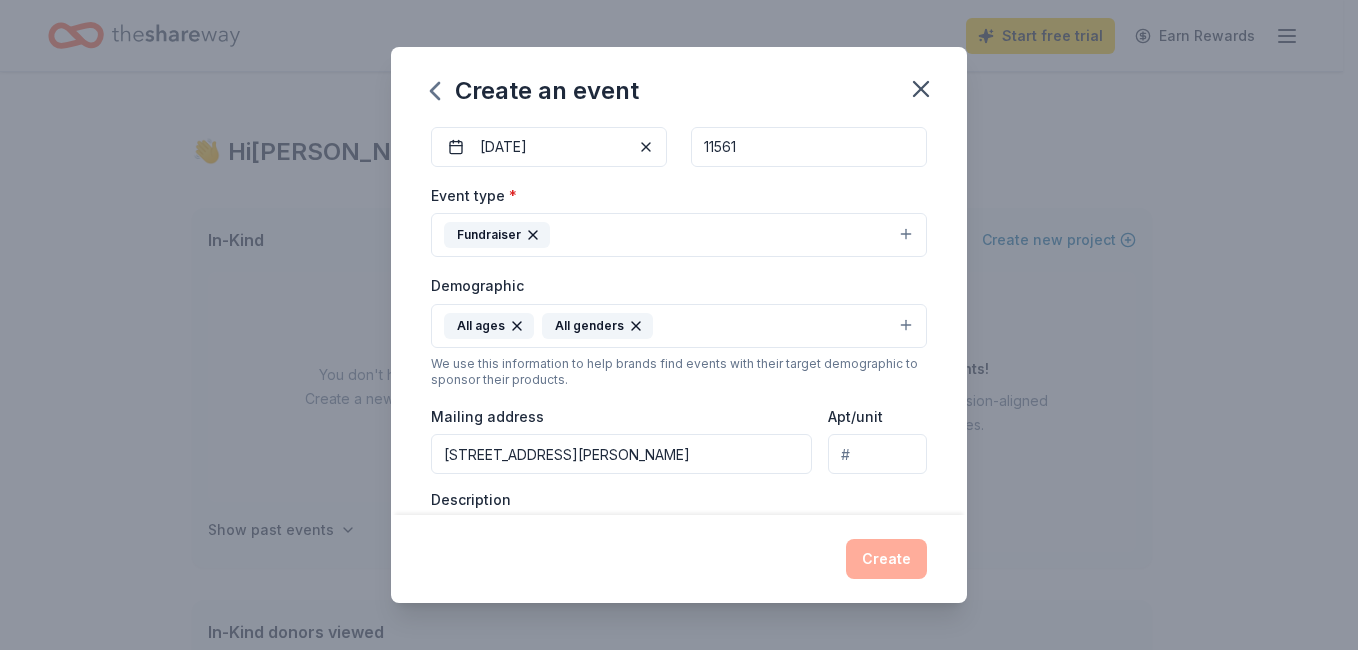 click on "Create" at bounding box center [679, 559] 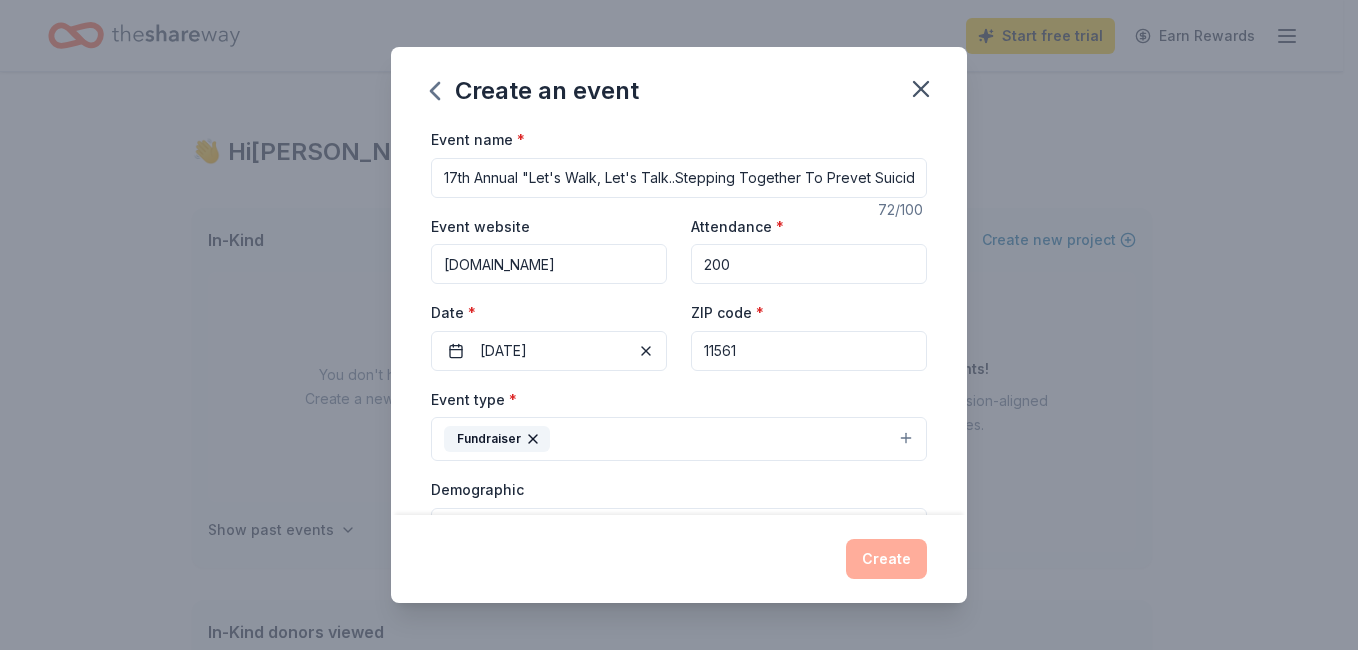 type 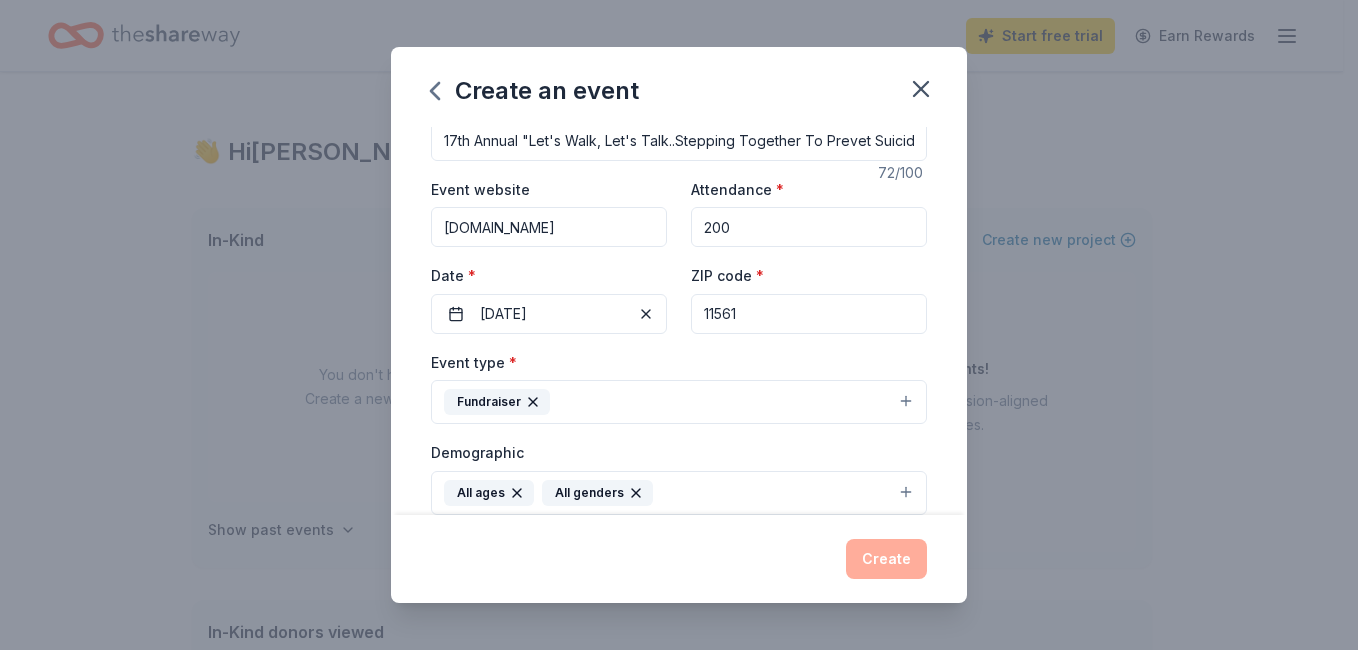 type 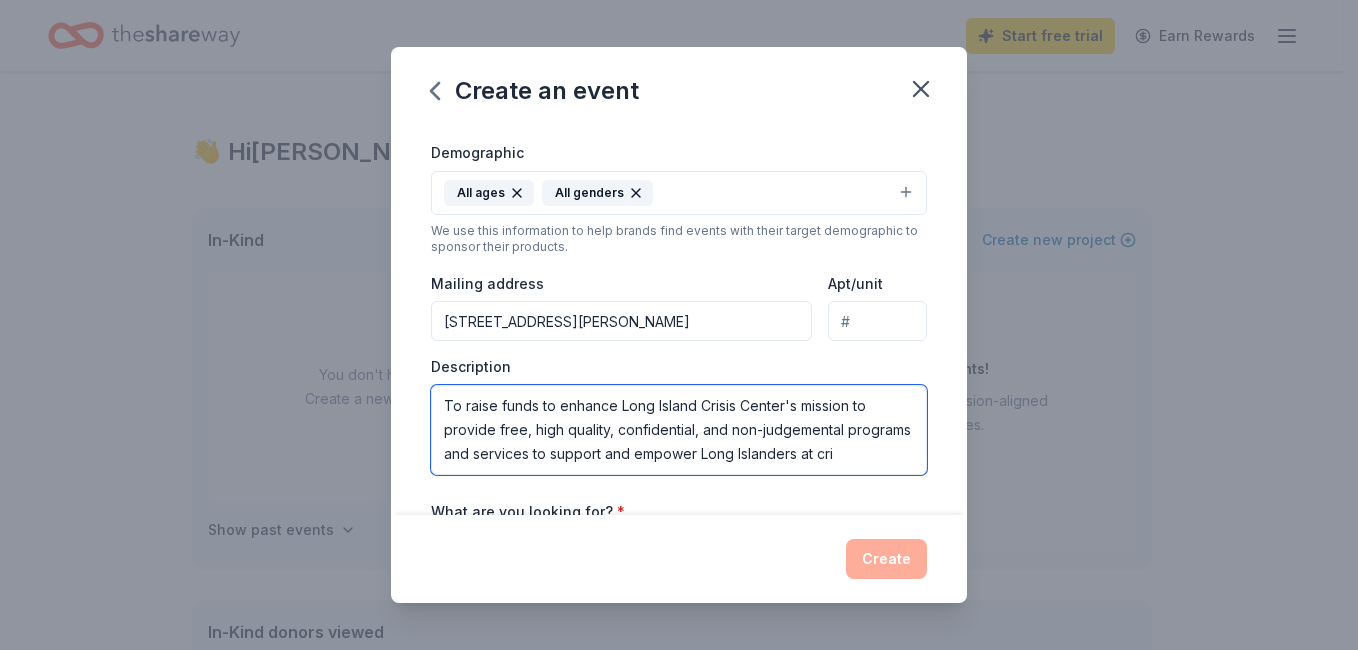 scroll, scrollTop: 13, scrollLeft: 0, axis: vertical 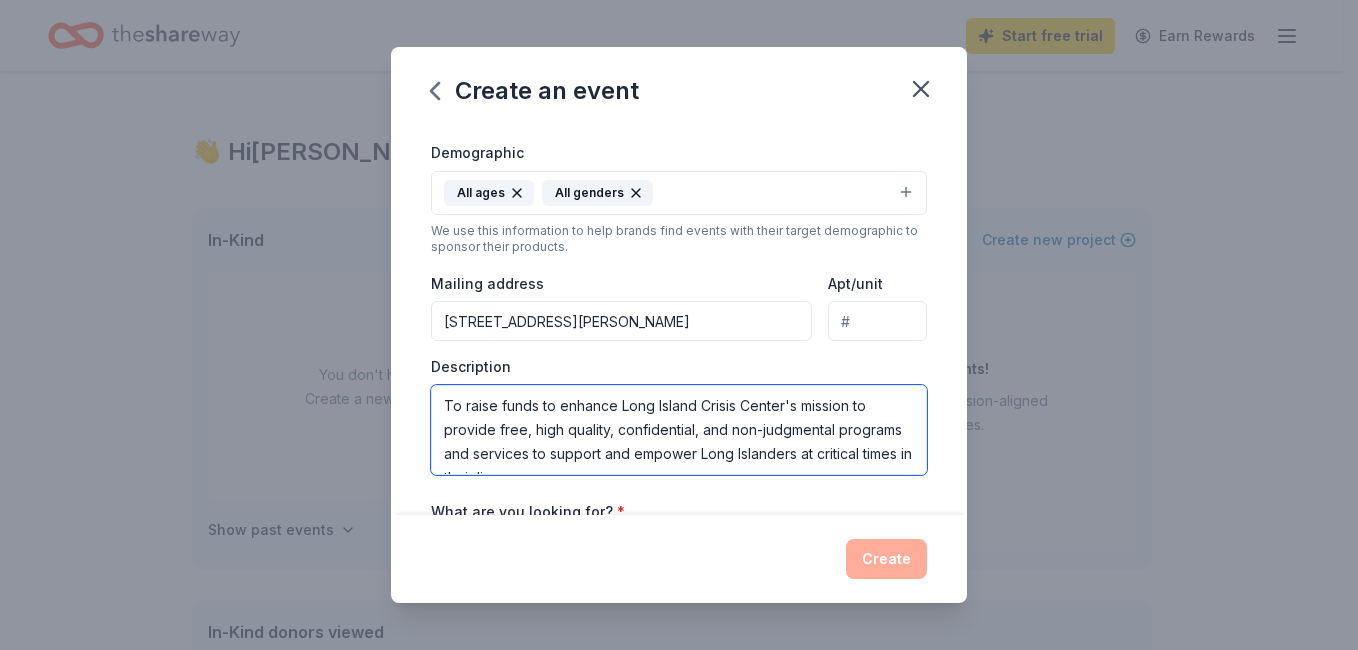 type on "To raise funds to enhance Long Island Crisis Center's mission to provide free, high quality, confidential, and non-judgmental programs and services to support and empower Long Islanders at critical times in their lives." 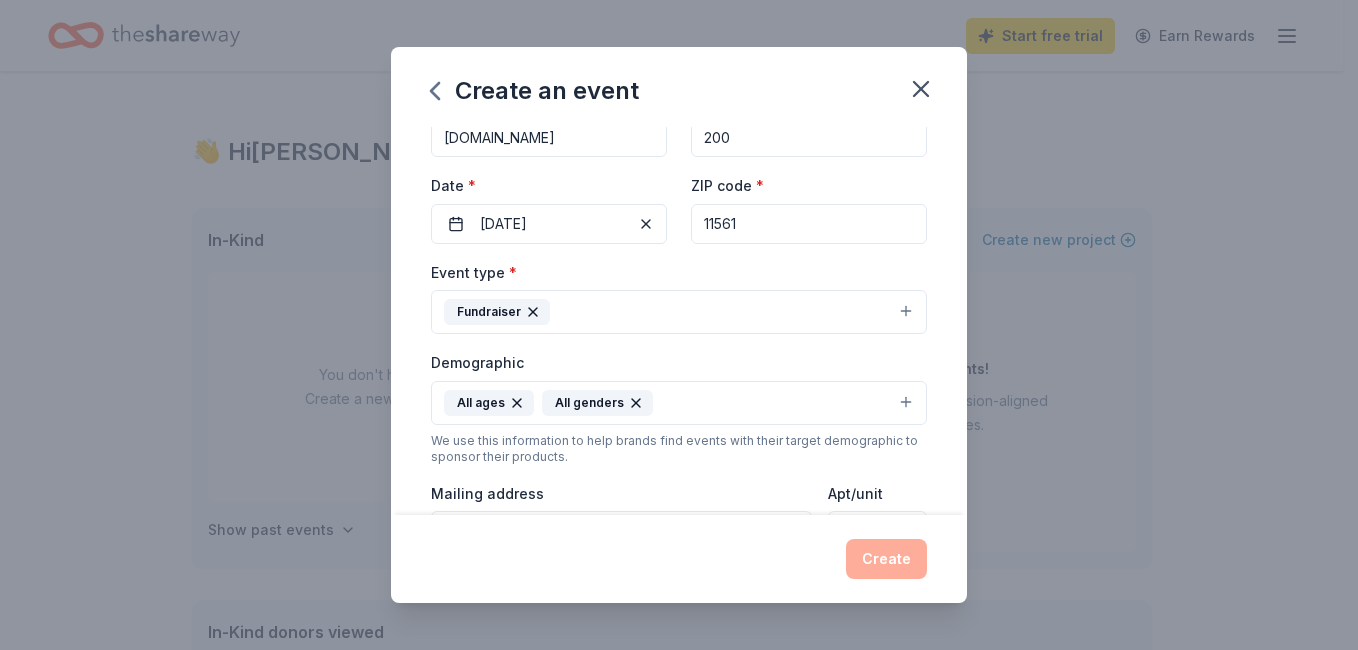 scroll, scrollTop: 0, scrollLeft: 0, axis: both 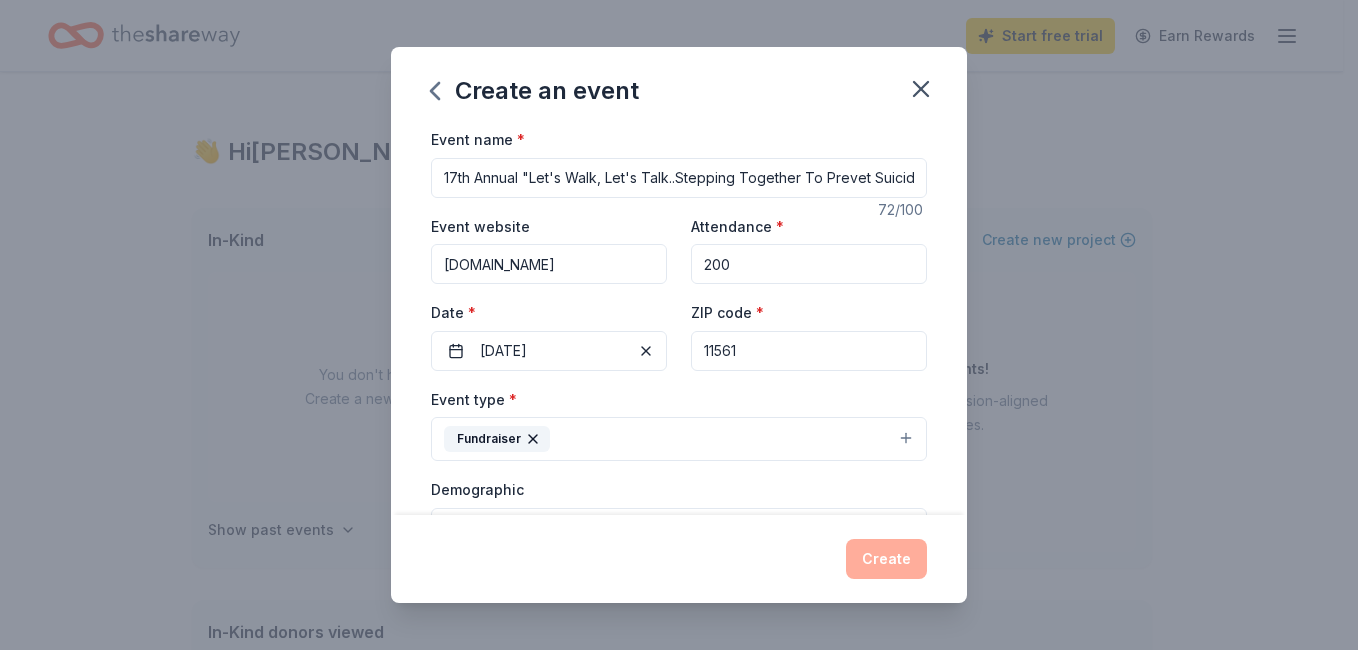 click on "17th Annual "Let's Walk, Let's Talk..Stepping Together To Prevet Suicide" at bounding box center (679, 178) 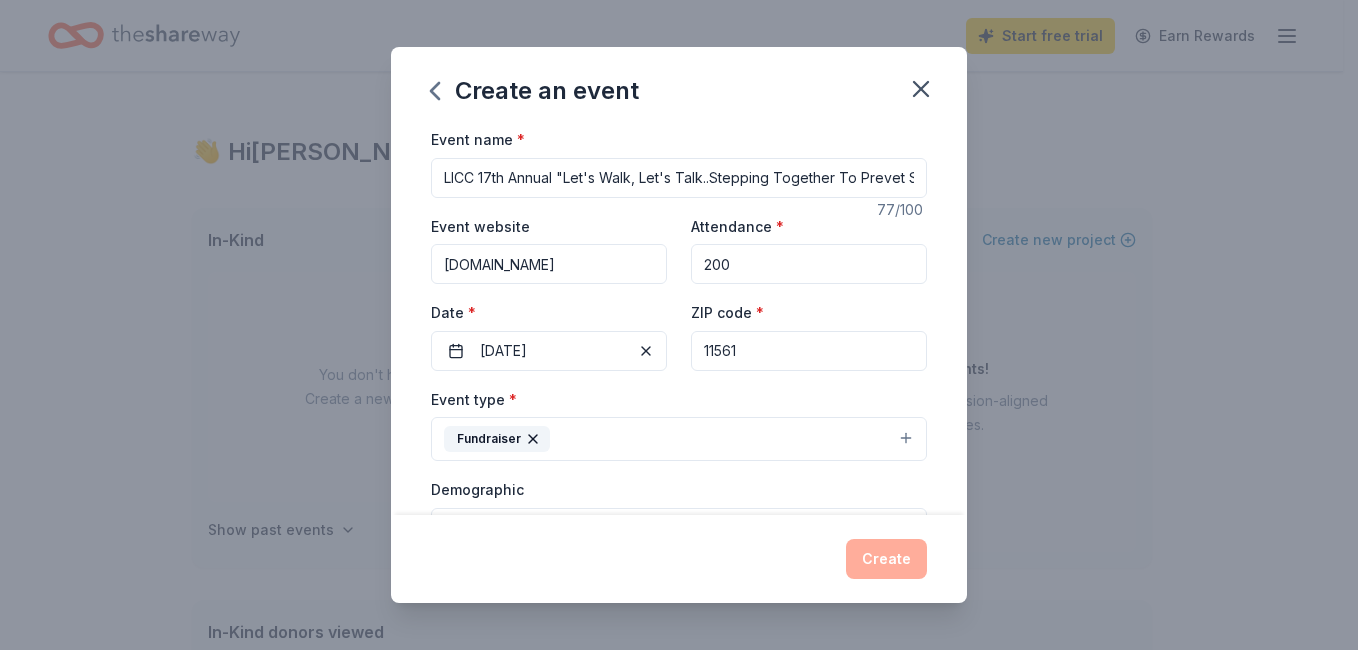 type on "LICC 17th Annual "Let's Walk, Let's Talk..Stepping Together To Prevet Suicide" 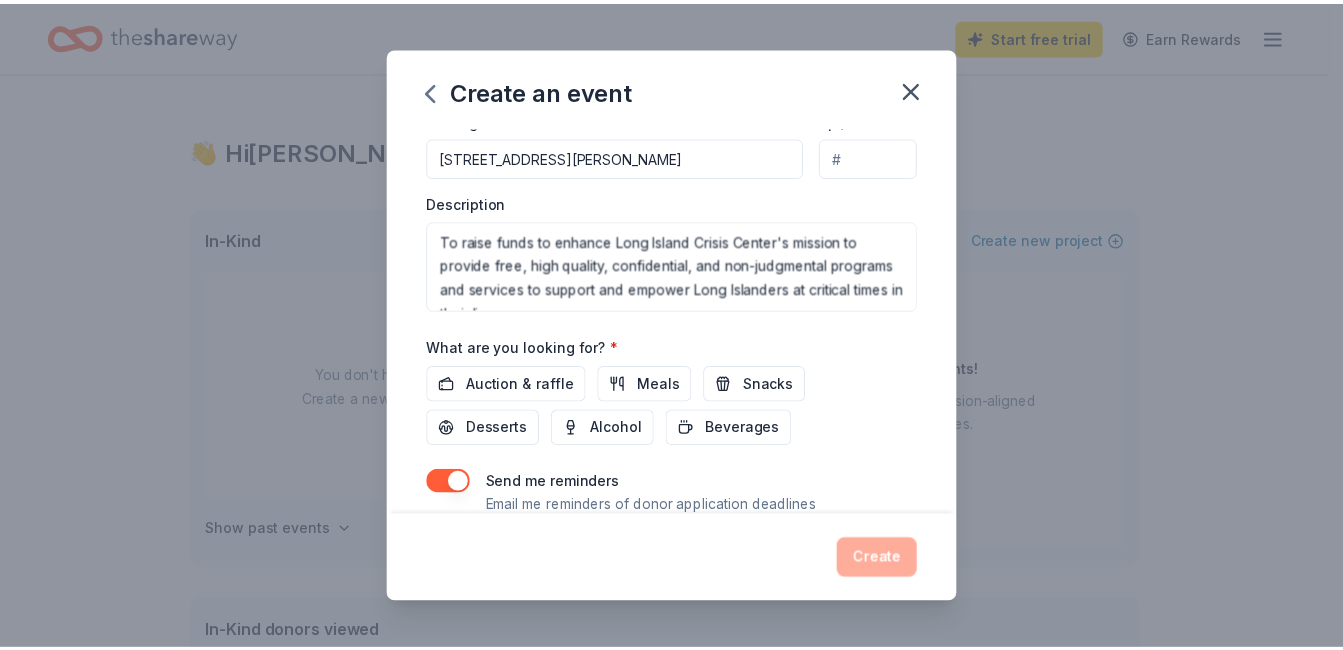 scroll, scrollTop: 572, scrollLeft: 0, axis: vertical 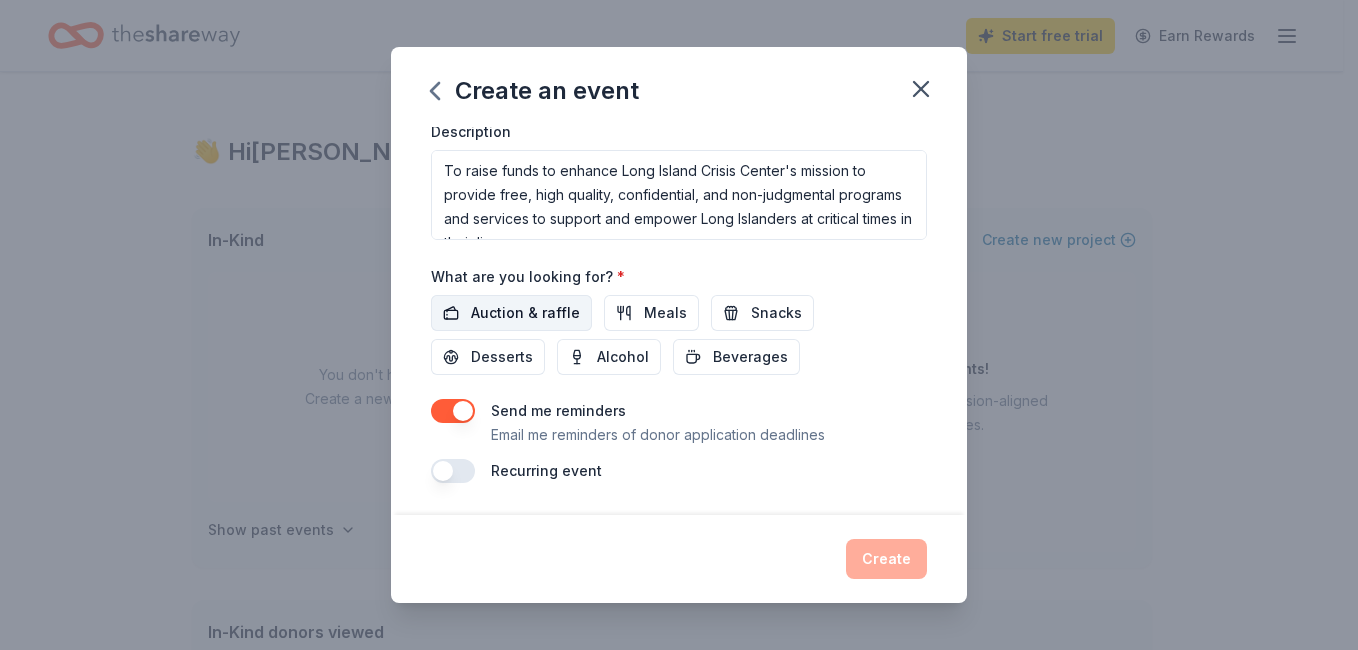 click on "Auction & raffle" at bounding box center (525, 313) 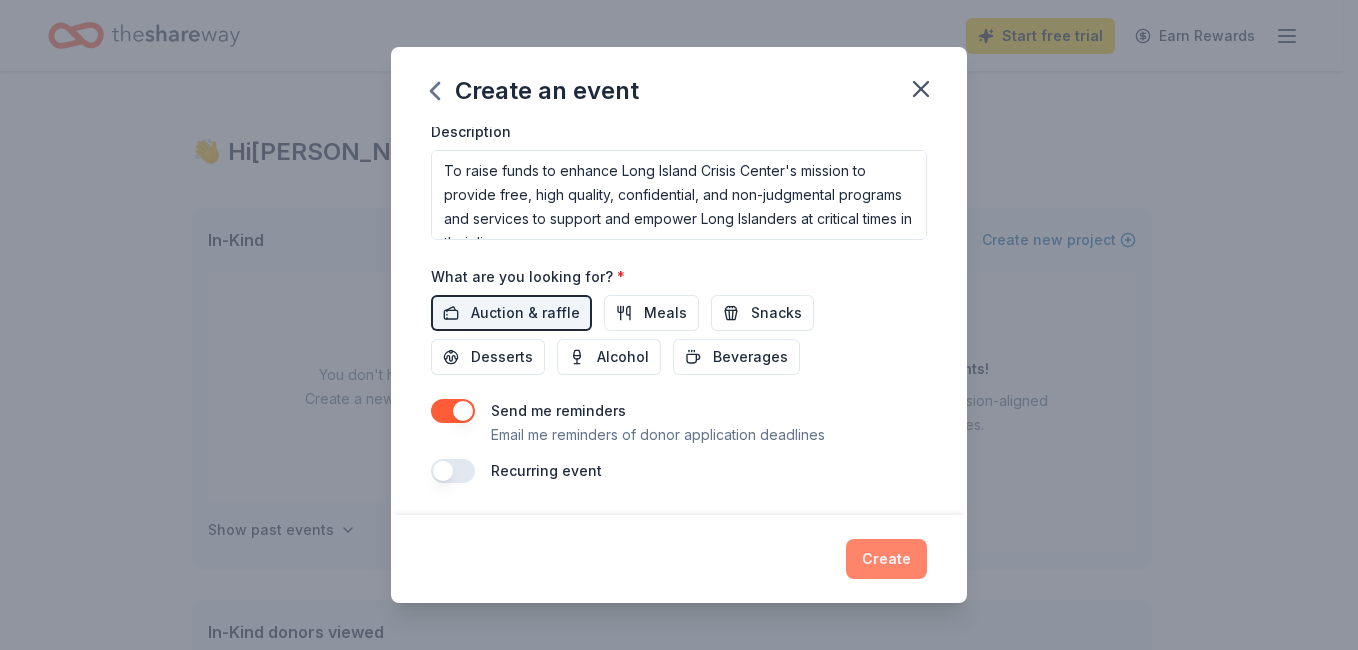 click on "Create" at bounding box center (886, 559) 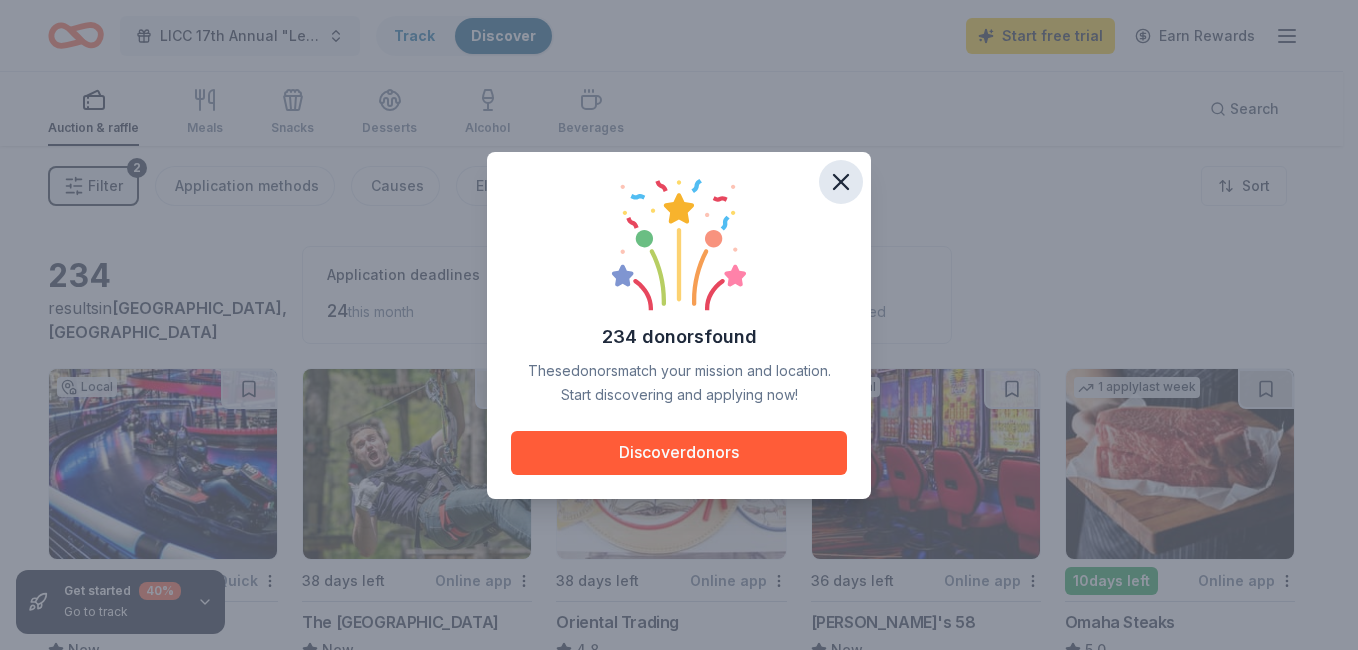 click 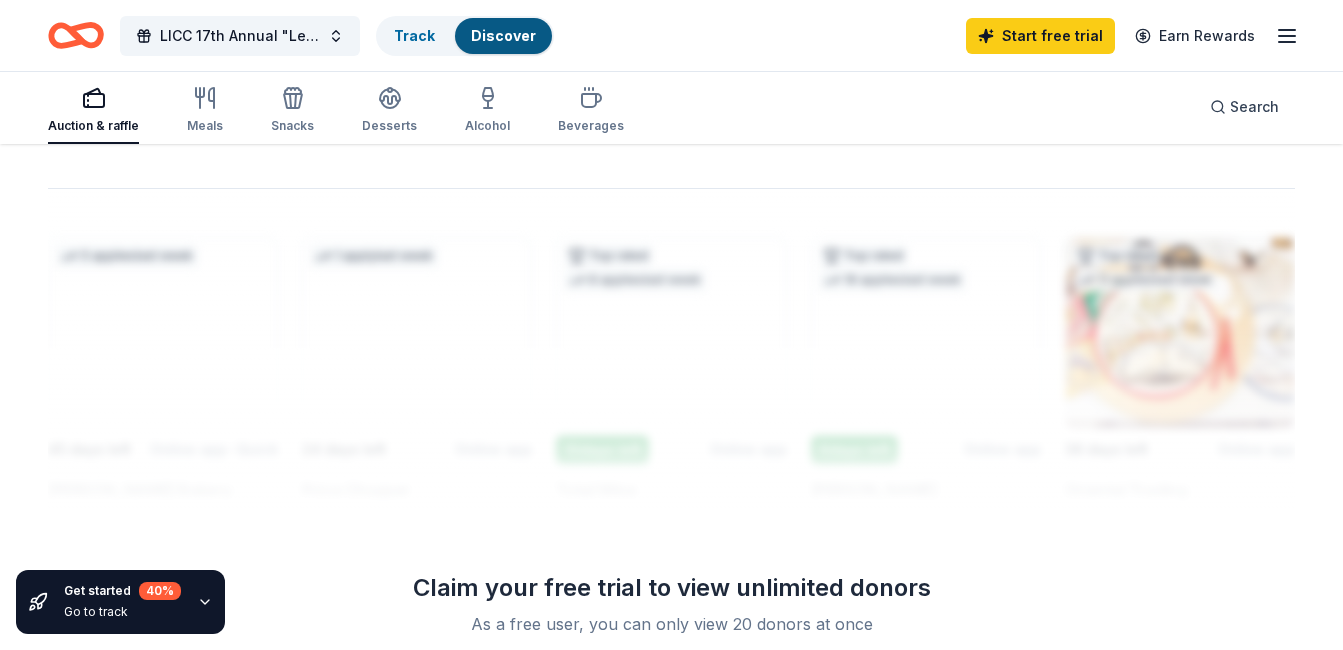 scroll, scrollTop: 1728, scrollLeft: 0, axis: vertical 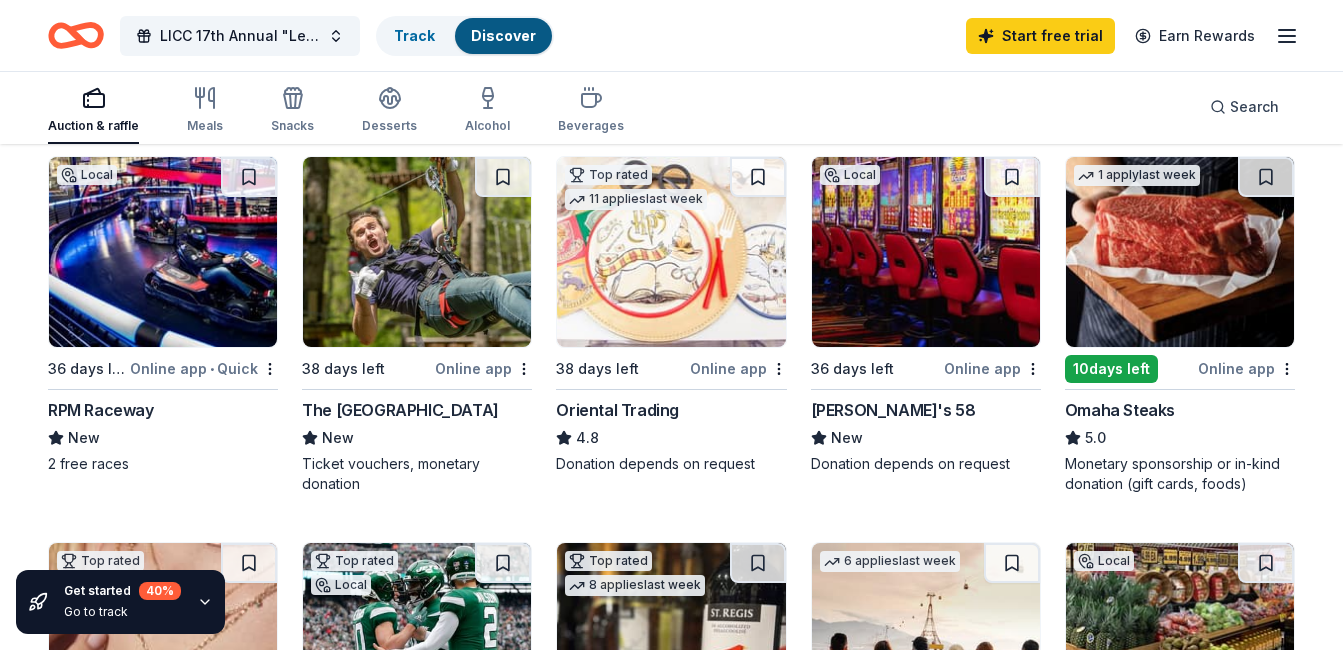 click at bounding box center [163, 252] 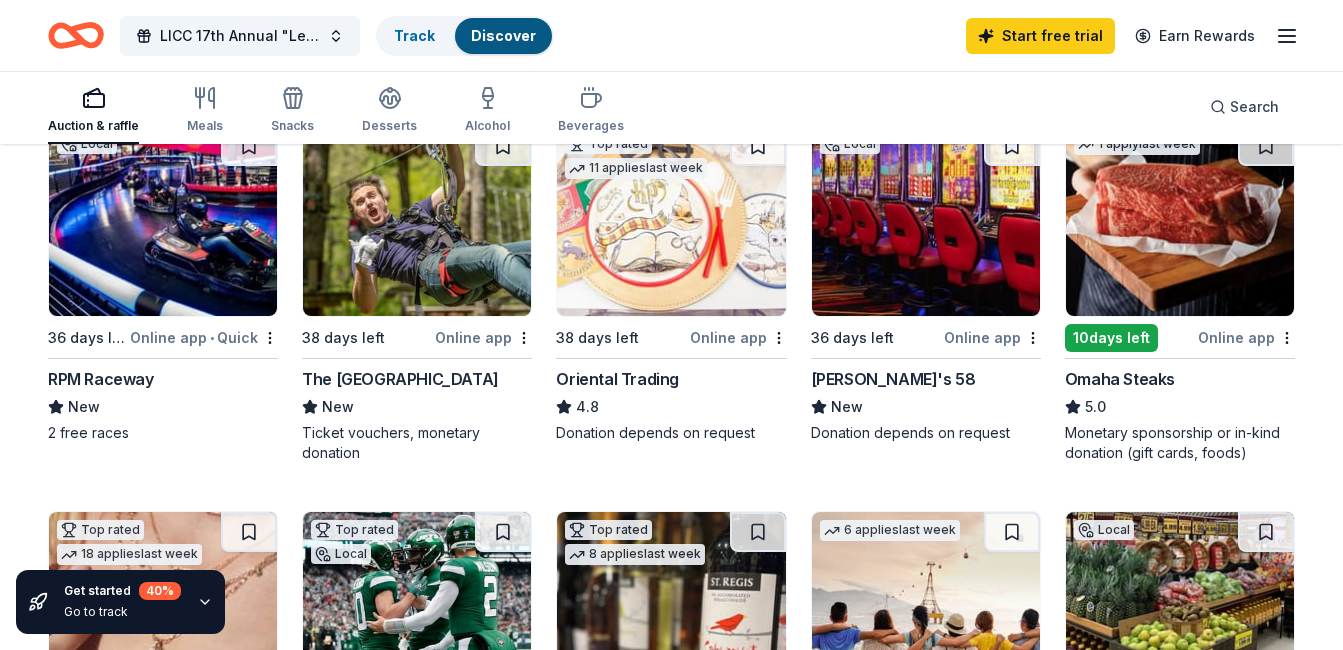 scroll, scrollTop: 248, scrollLeft: 0, axis: vertical 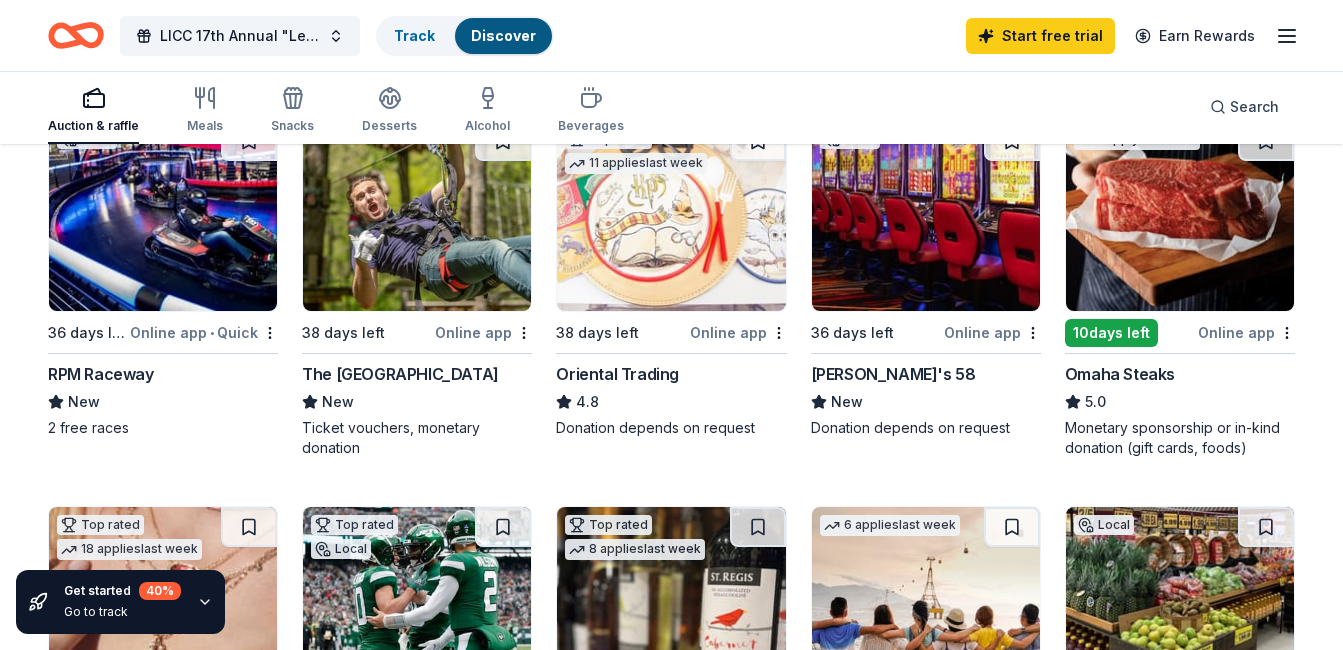 click at bounding box center [1180, 216] 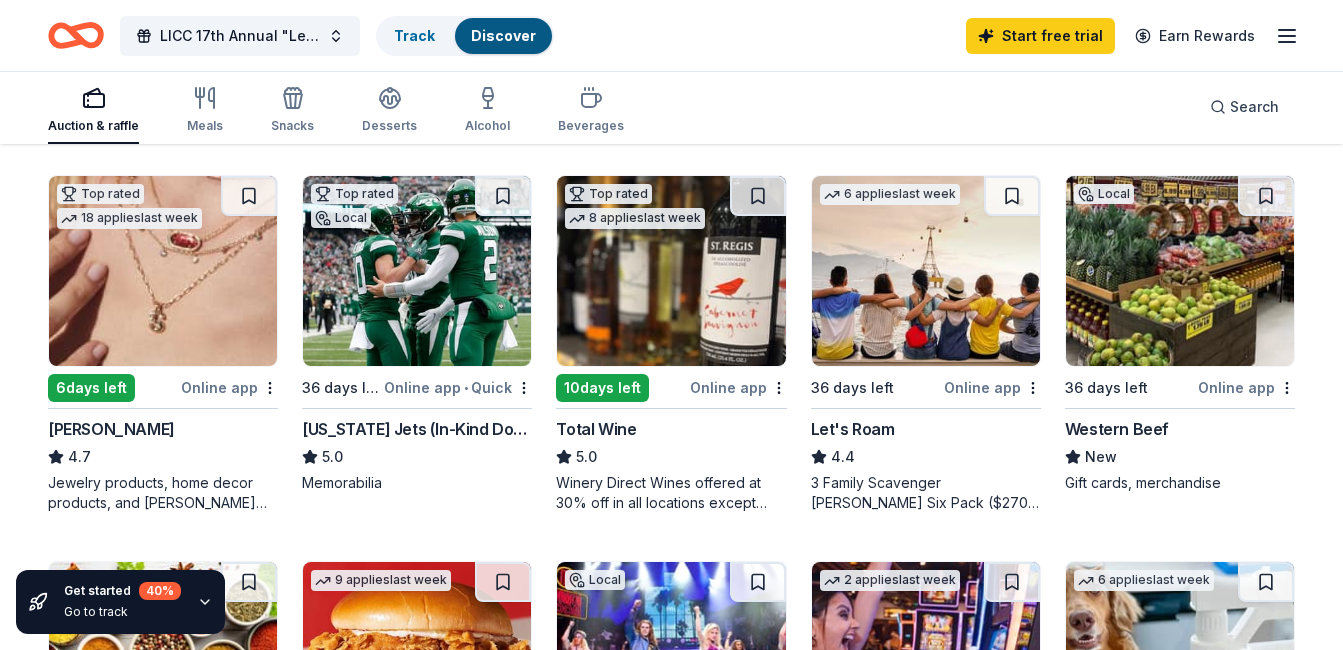 scroll, scrollTop: 583, scrollLeft: 0, axis: vertical 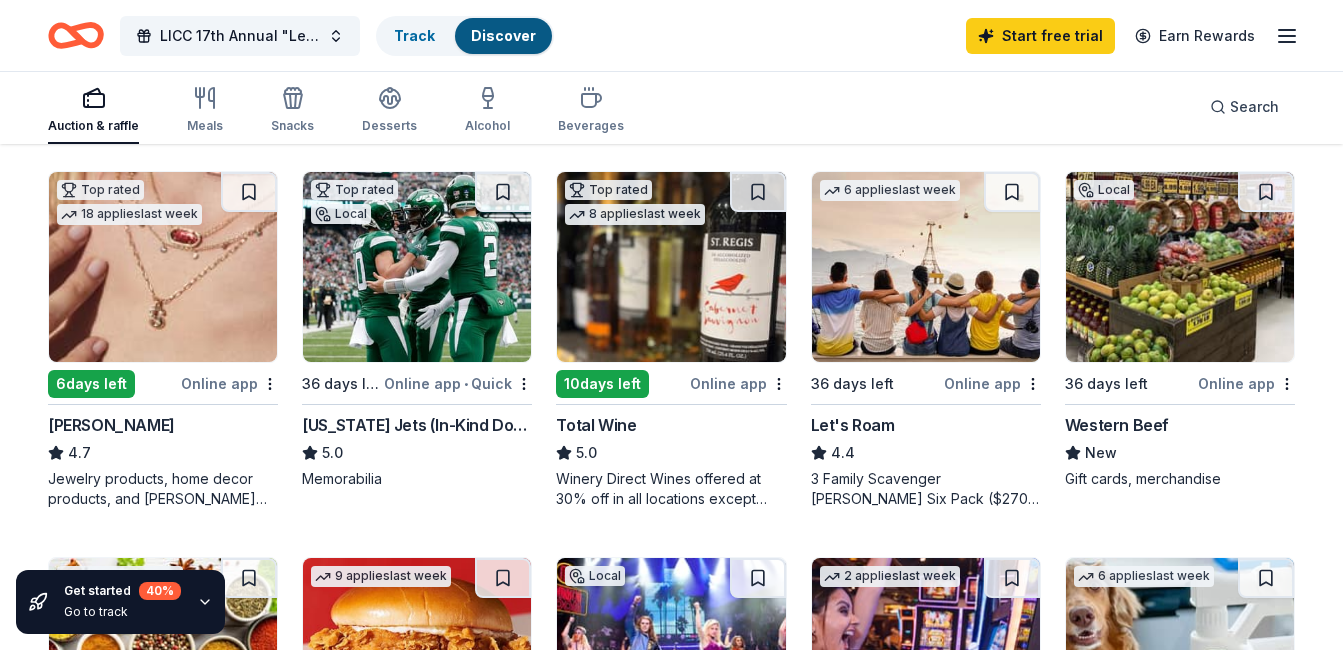 click at bounding box center [163, 267] 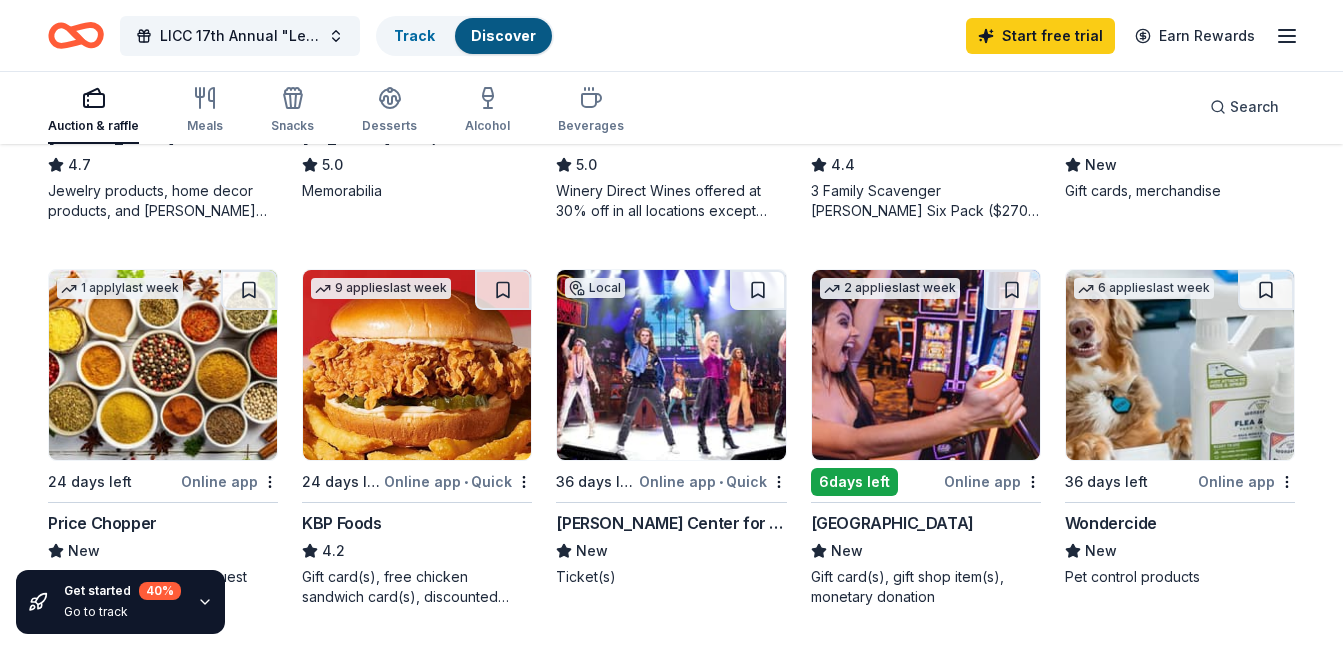 scroll, scrollTop: 888, scrollLeft: 0, axis: vertical 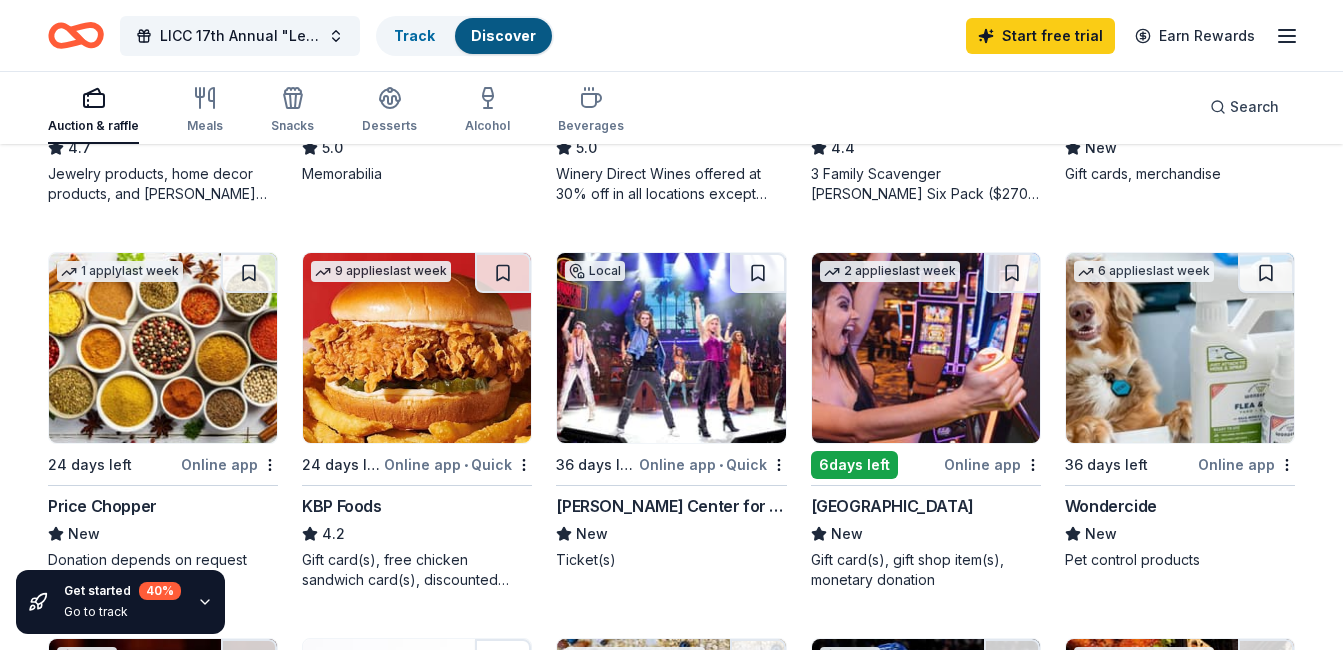 drag, startPoint x: 1330, startPoint y: 347, endPoint x: 1326, endPoint y: 372, distance: 25.317978 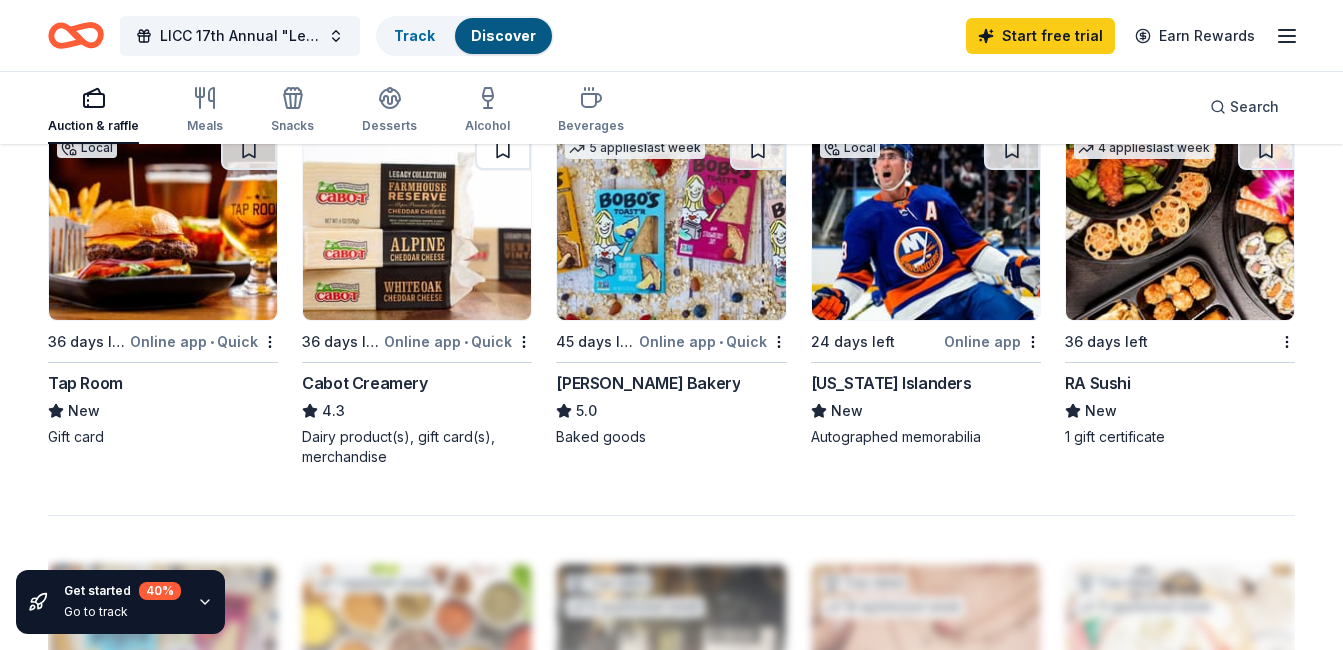 scroll, scrollTop: 1286, scrollLeft: 0, axis: vertical 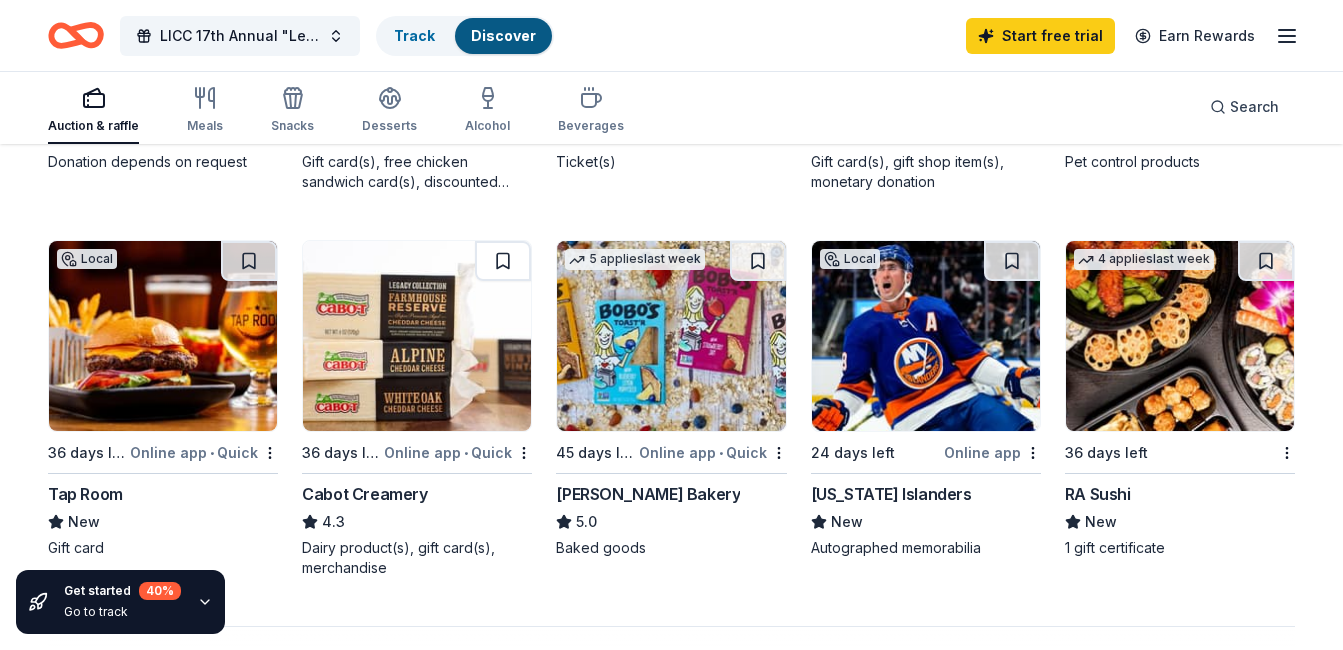 click on "Online app" at bounding box center [992, 452] 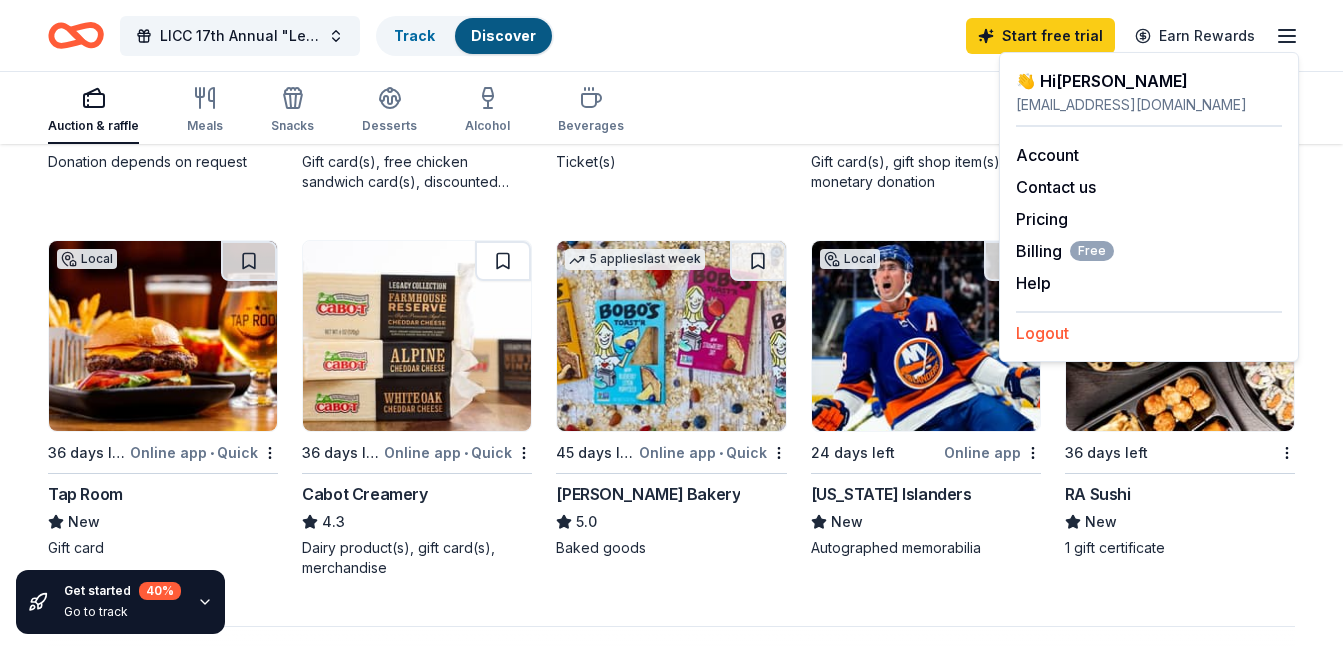 click on "Logout" at bounding box center (1042, 333) 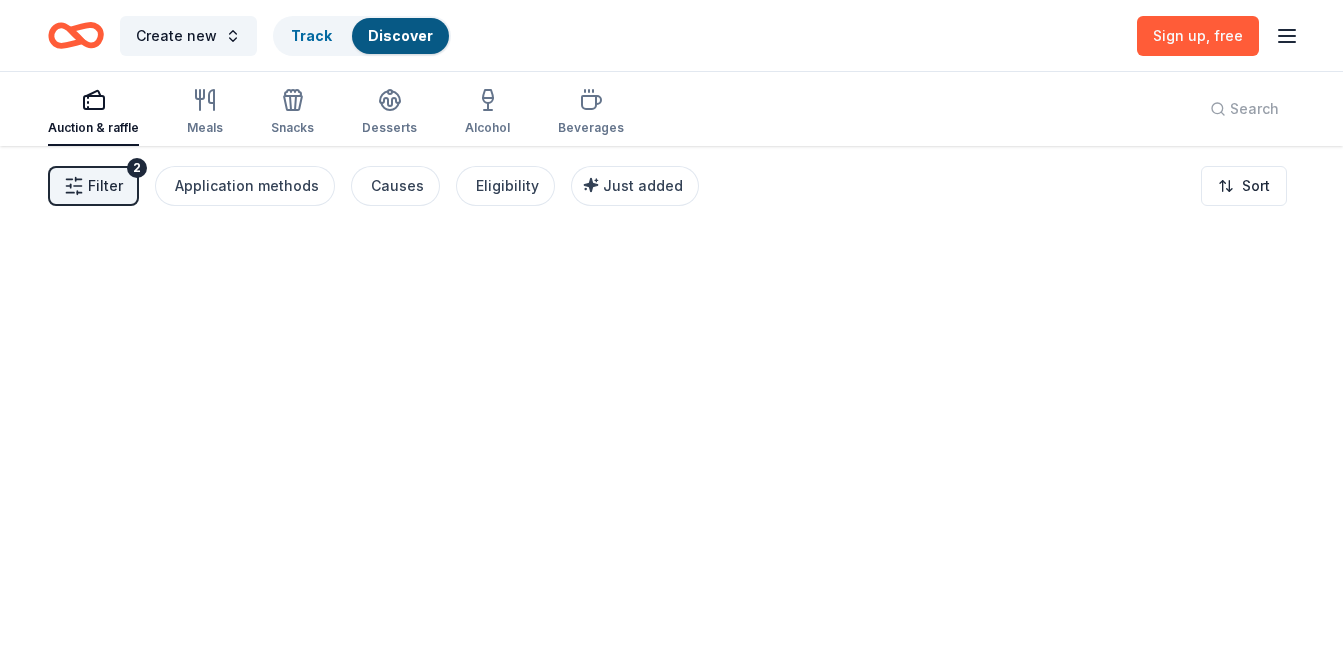scroll, scrollTop: 0, scrollLeft: 0, axis: both 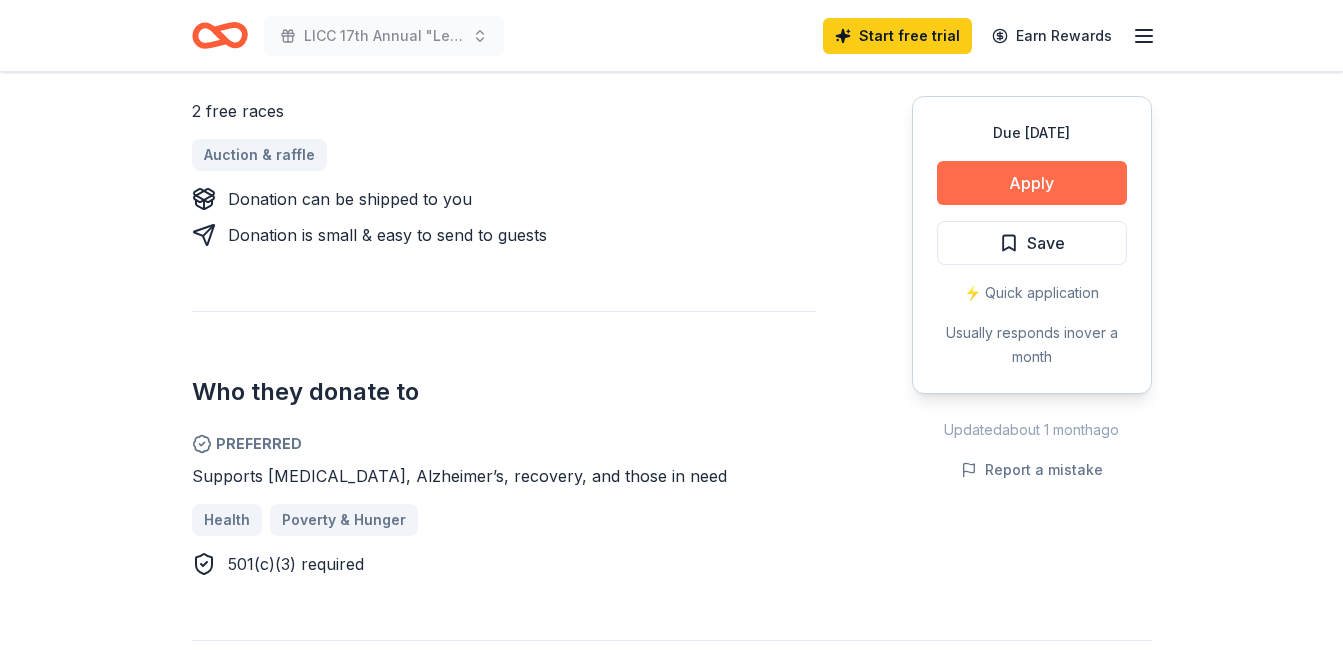 click on "Apply" at bounding box center (1032, 183) 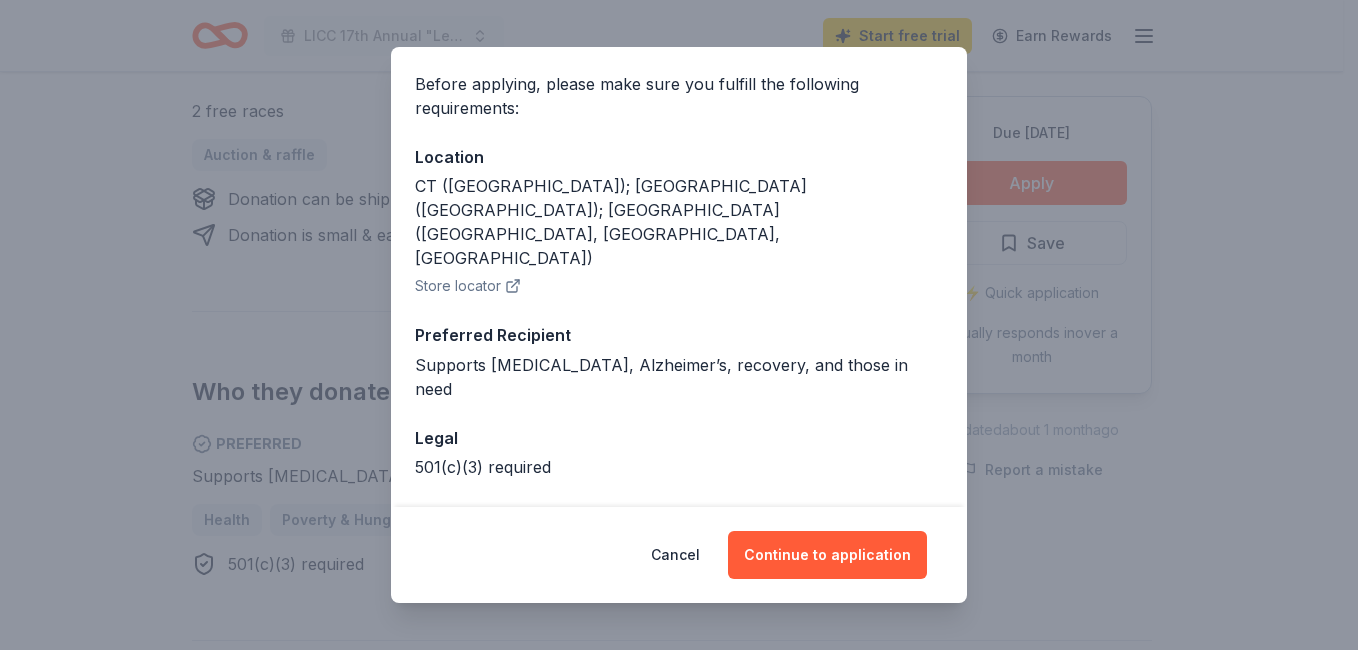 scroll, scrollTop: 151, scrollLeft: 0, axis: vertical 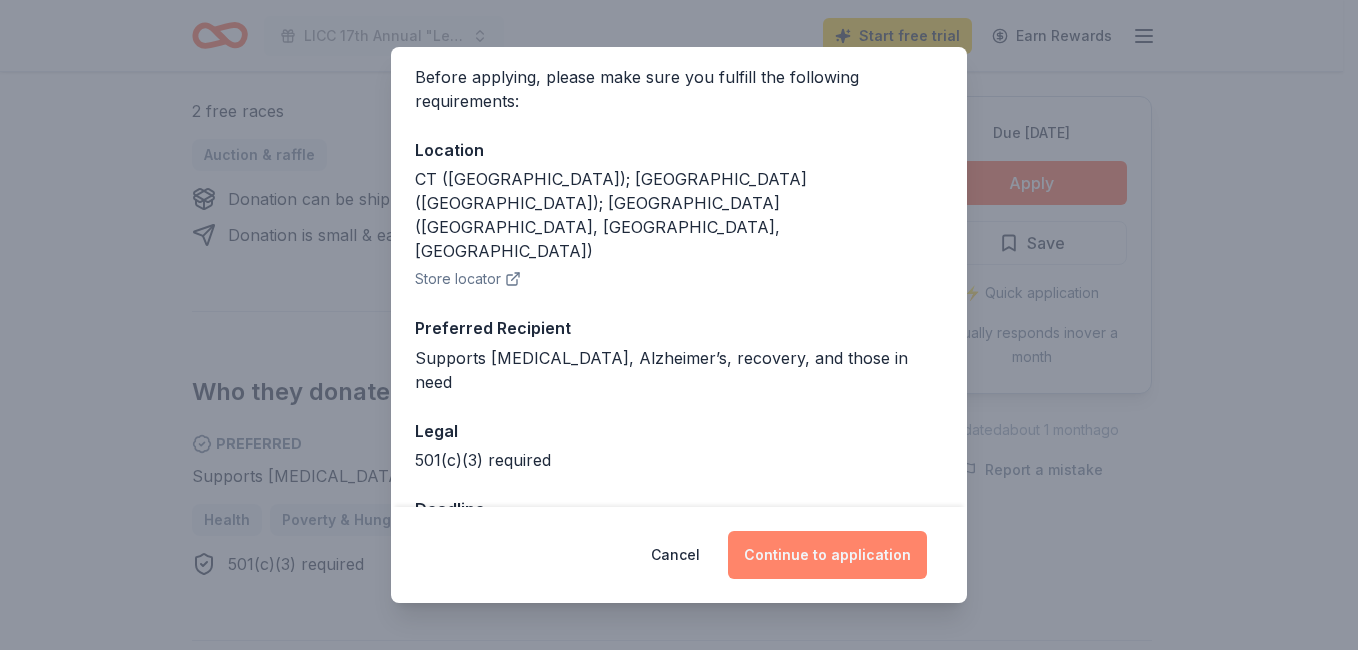 click on "Continue to application" at bounding box center (827, 555) 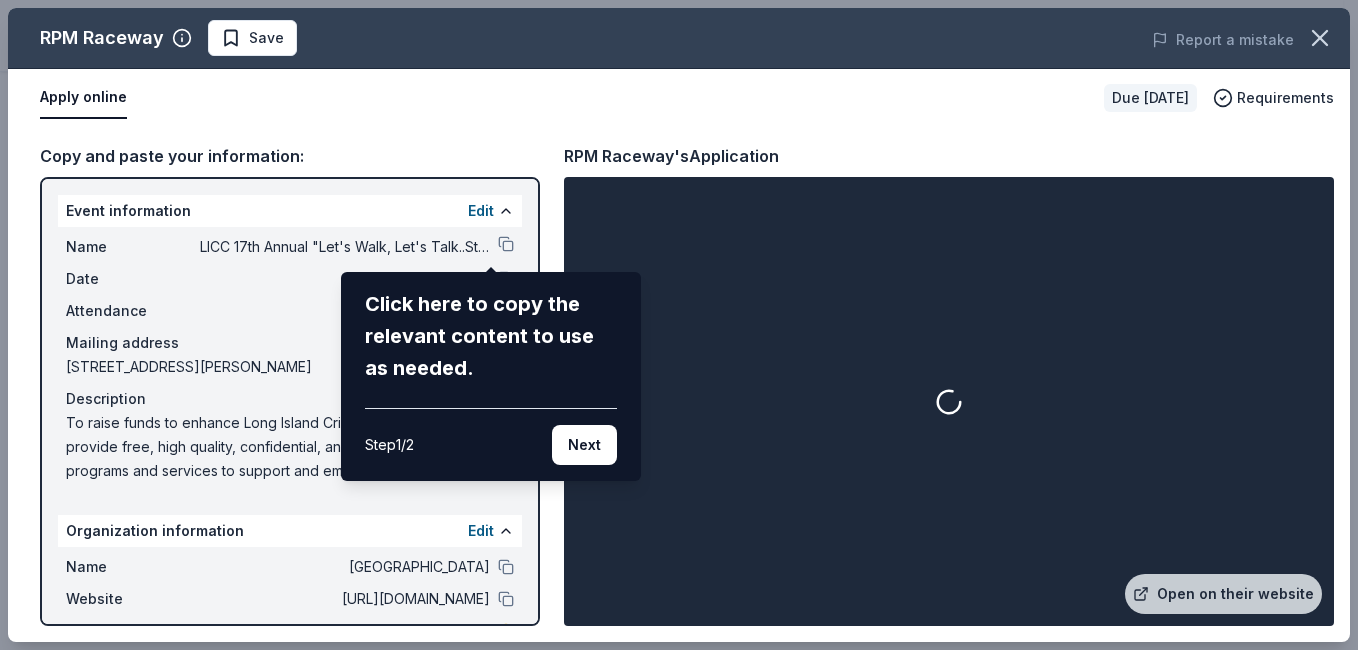 click on "RPM Raceway Save Report a mistake Apply online Due in 36 days Requirements Copy and paste your information: Event information Edit Name LICC 17th Annual "Let's Walk, Let's Talk..Stepping Together To Prevet Suicide Click here to copy the relevant content to use as needed. Step  1 / 2 Next Date 09/21/25 Attendance 200 Mailing address 2740 Martin Avenue, Bellmore, NY 11710 Description To raise funds to enhance Long Island Crisis Center's mission to provide free, high quality, confidential, and non-judgmental programs and services to support and empower Long Islanders at critical times in their lives. Organization information Edit Name Long Island Crisis Center Website http://www.longislandcrisiscenter.org EIN 11-2284823 Mission statement RPM Raceway's  Application Open on their website" at bounding box center (679, 325) 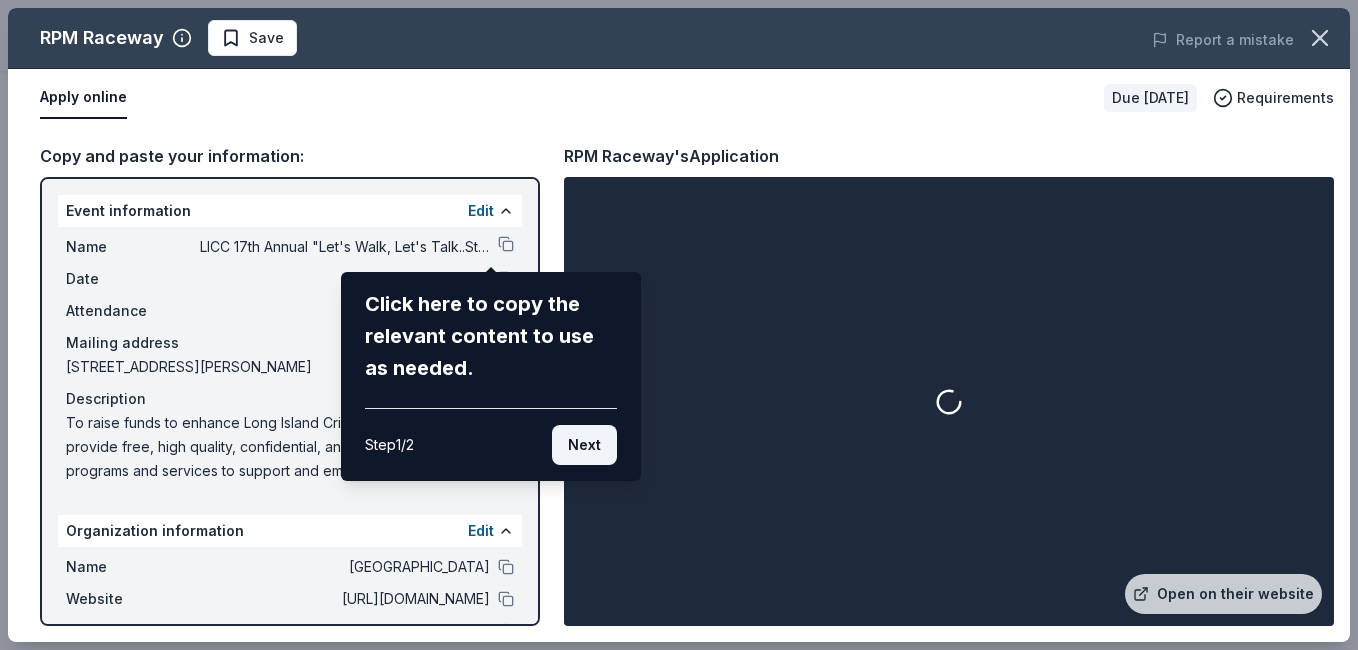 click on "Next" at bounding box center (584, 445) 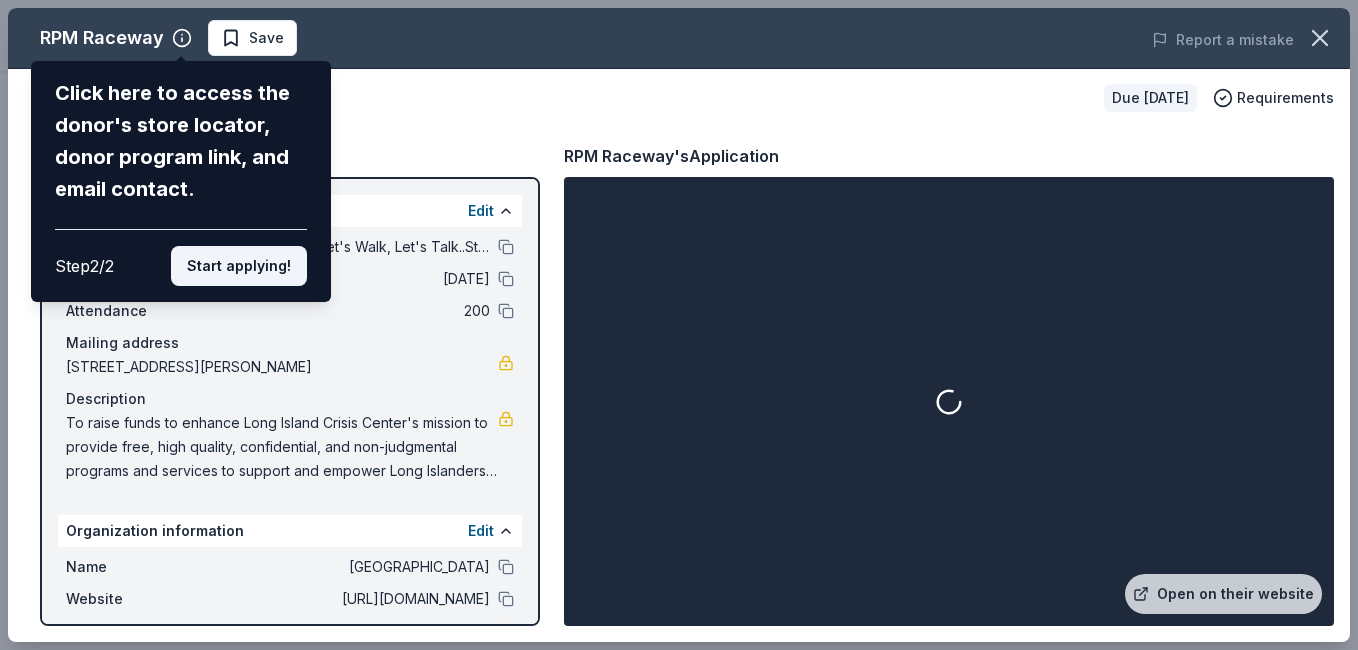 click on "Start applying!" at bounding box center [239, 266] 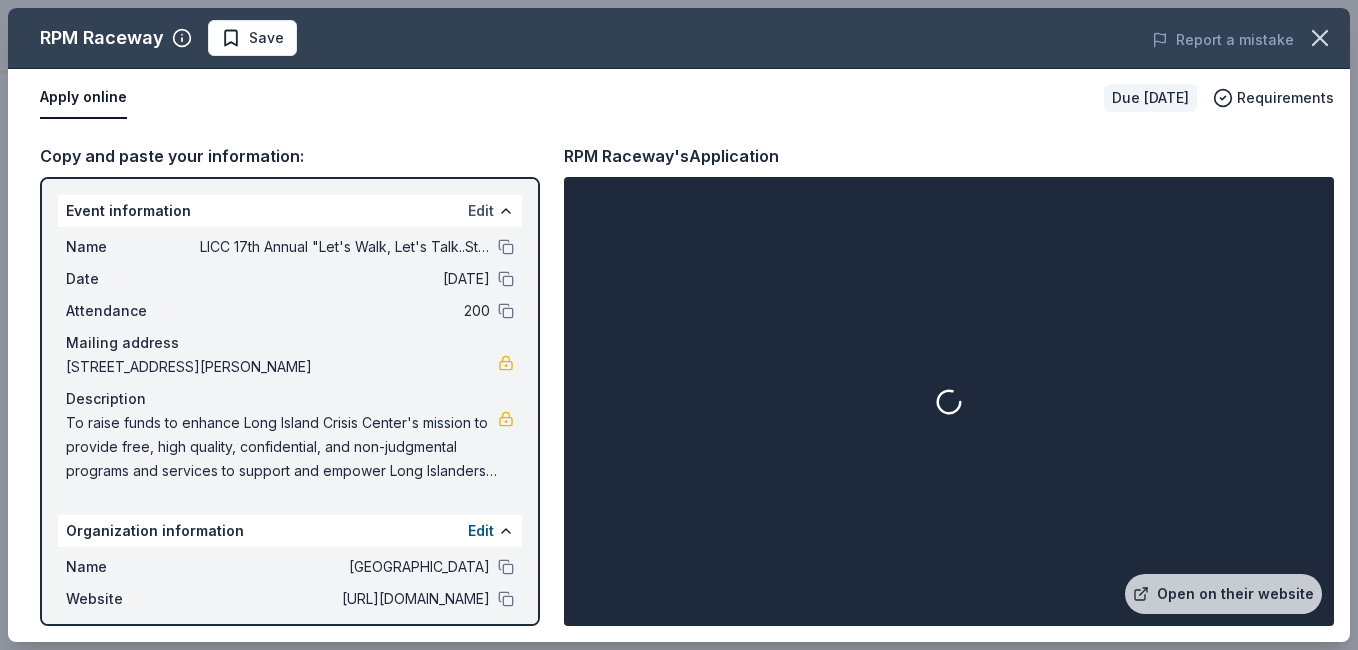 click on "Edit" at bounding box center (481, 211) 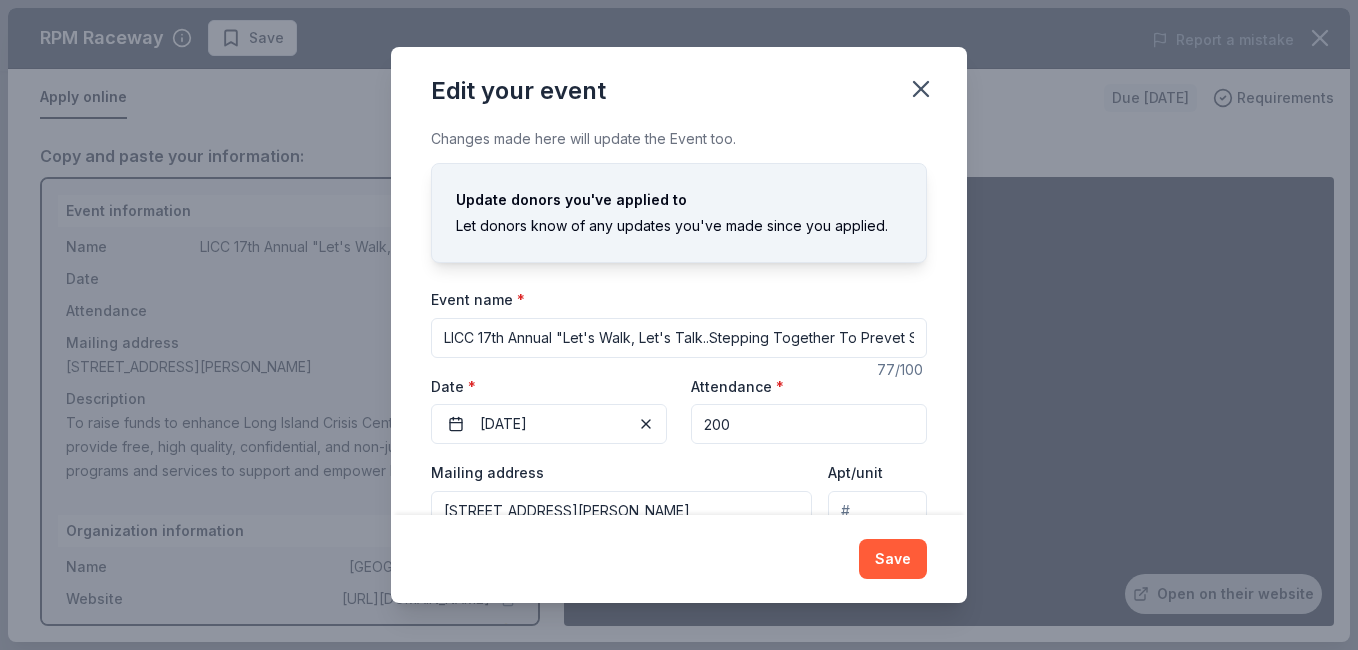 click on "200" at bounding box center (809, 424) 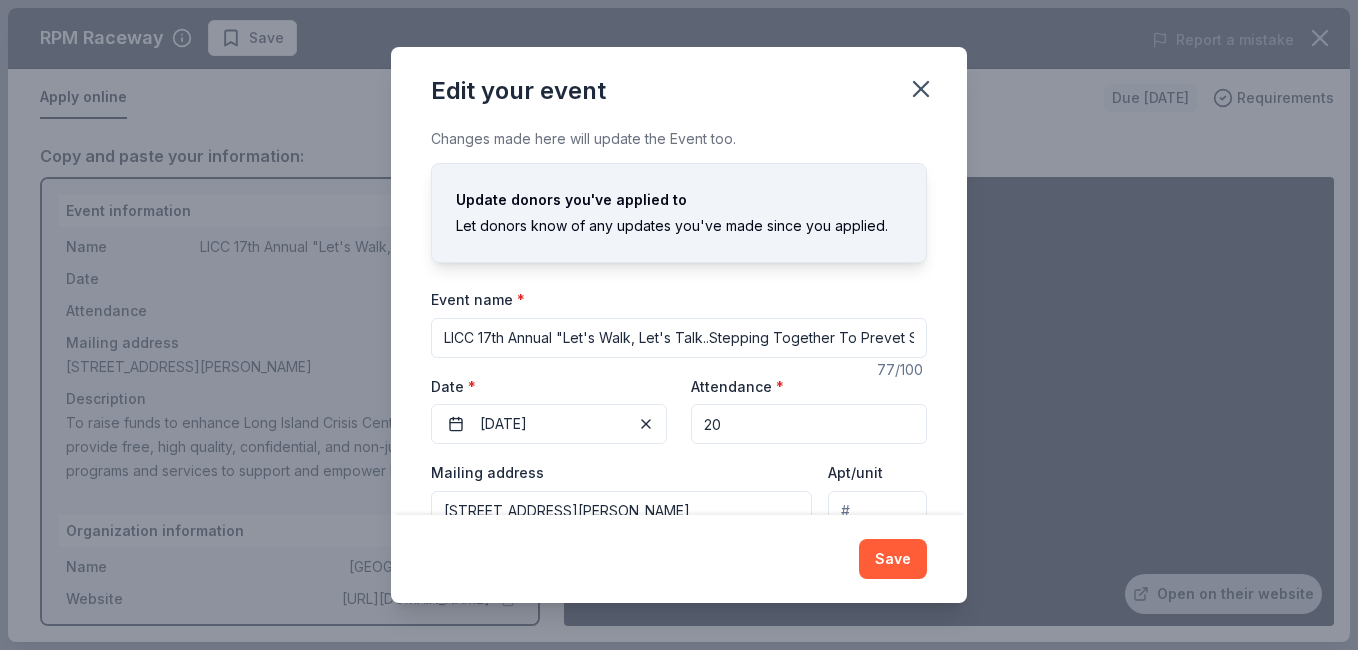 type on "2" 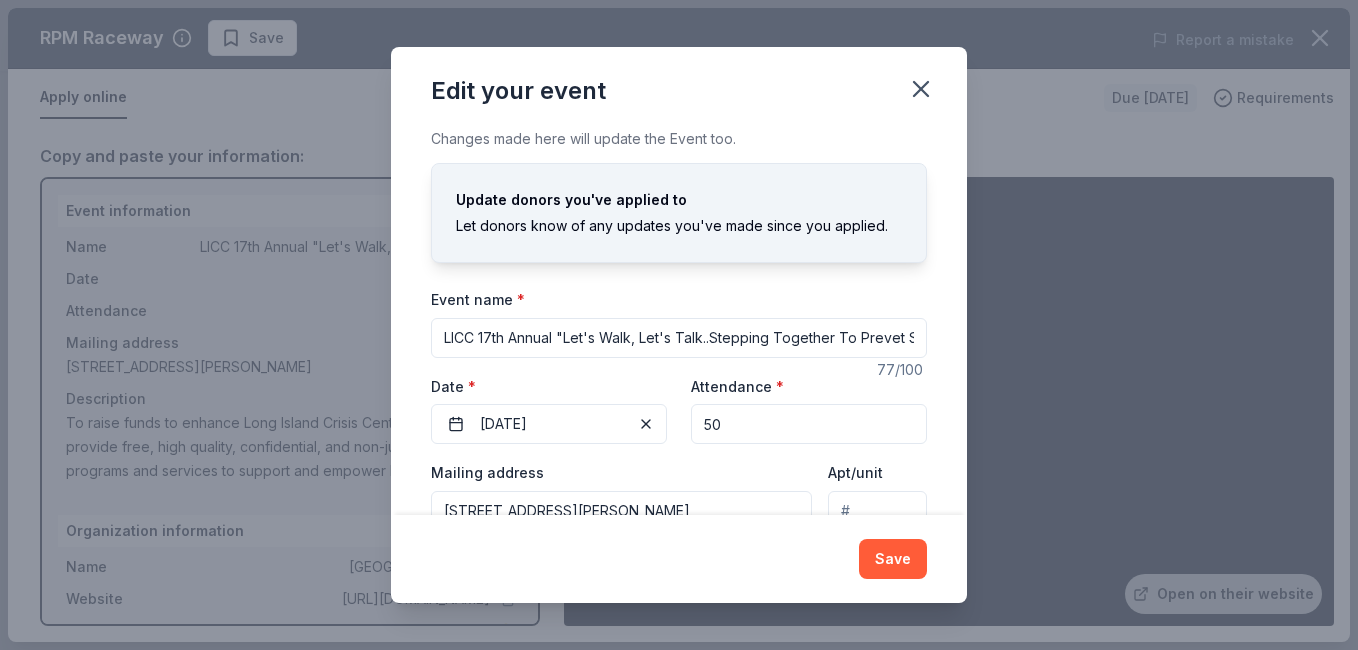 type on "5" 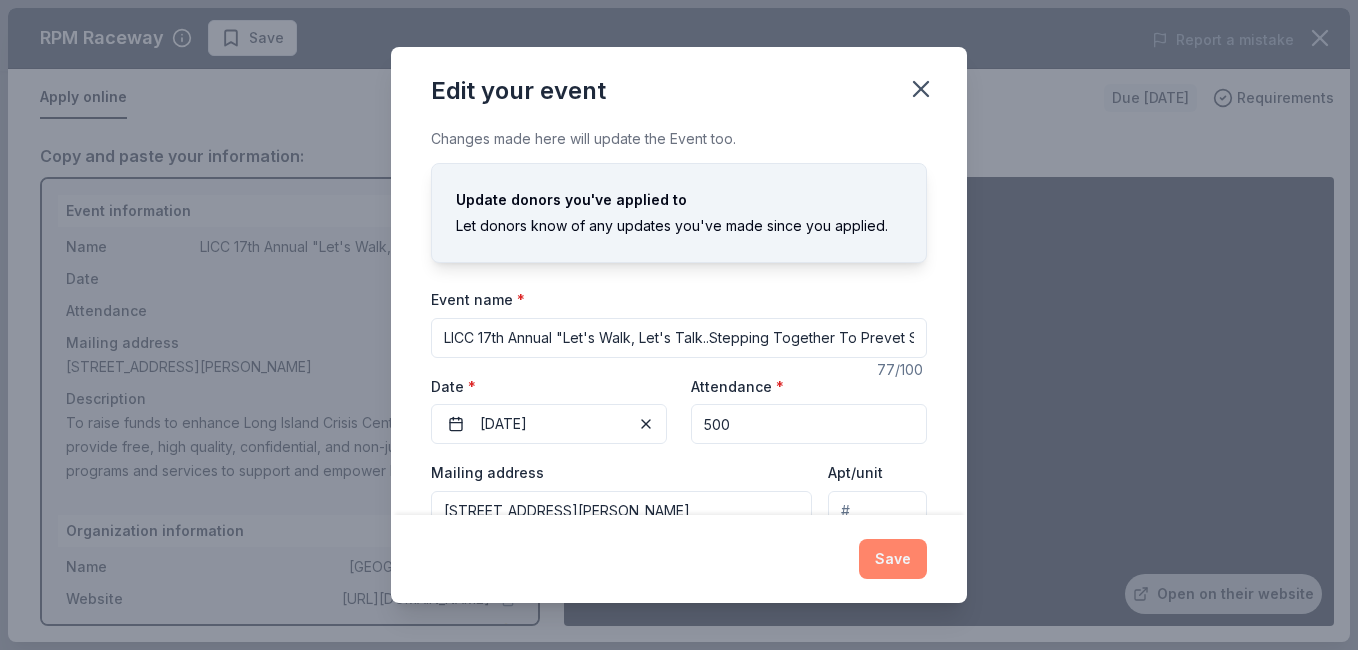 type on "500" 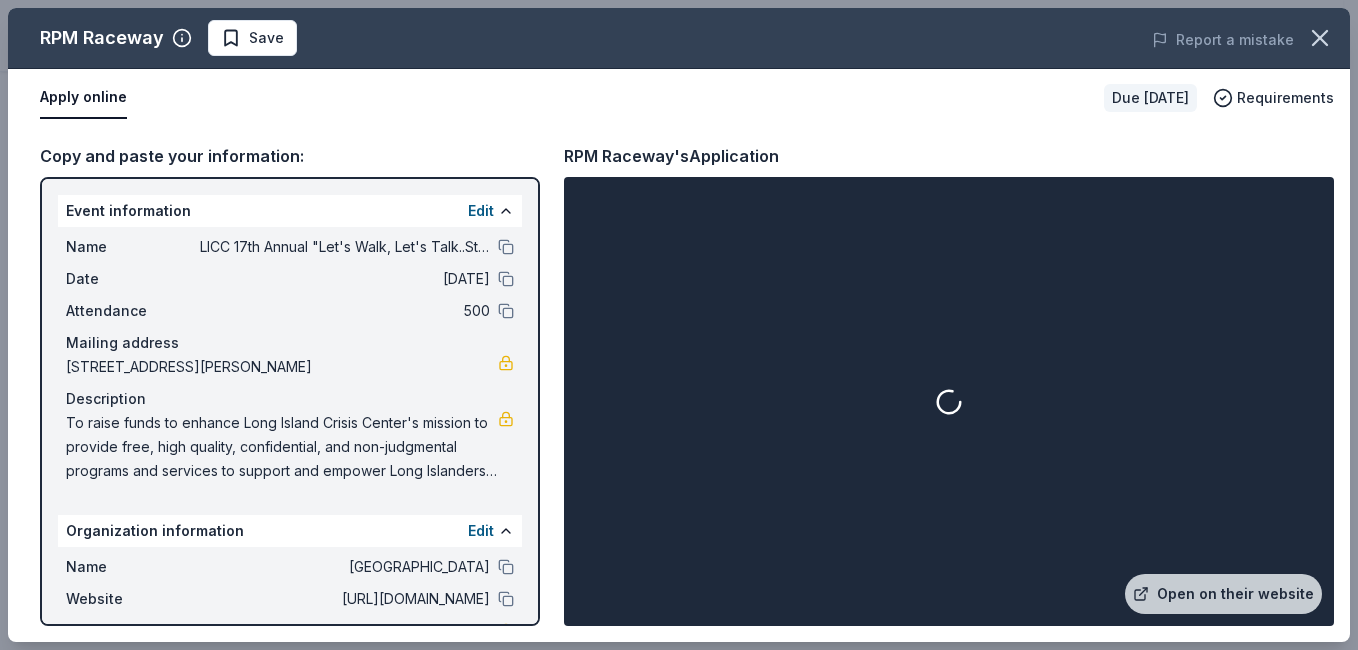 scroll, scrollTop: 99, scrollLeft: 0, axis: vertical 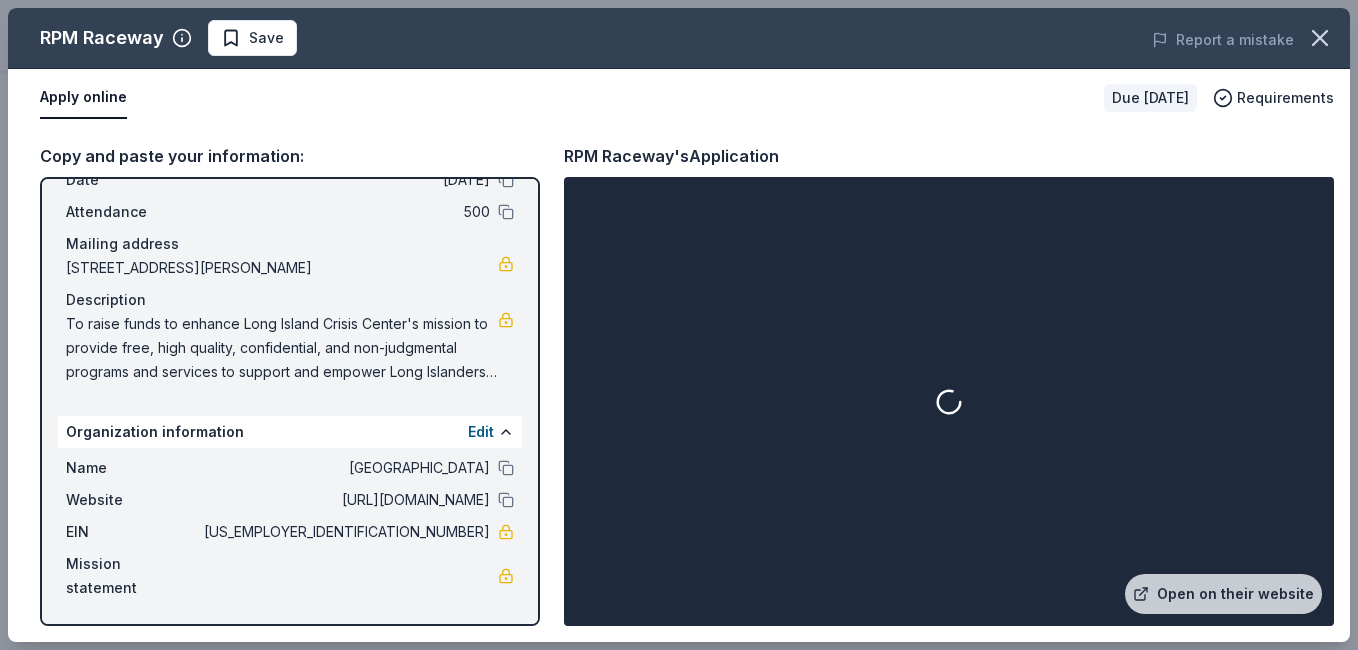 click 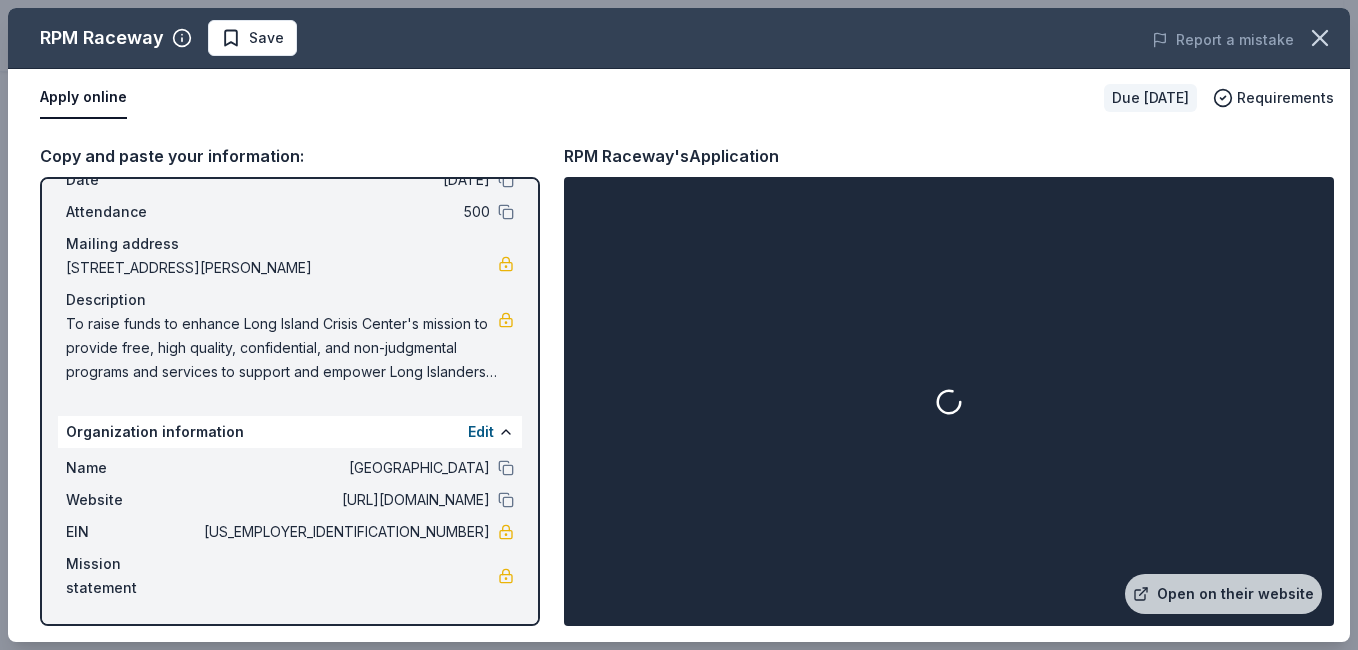 scroll, scrollTop: 0, scrollLeft: 0, axis: both 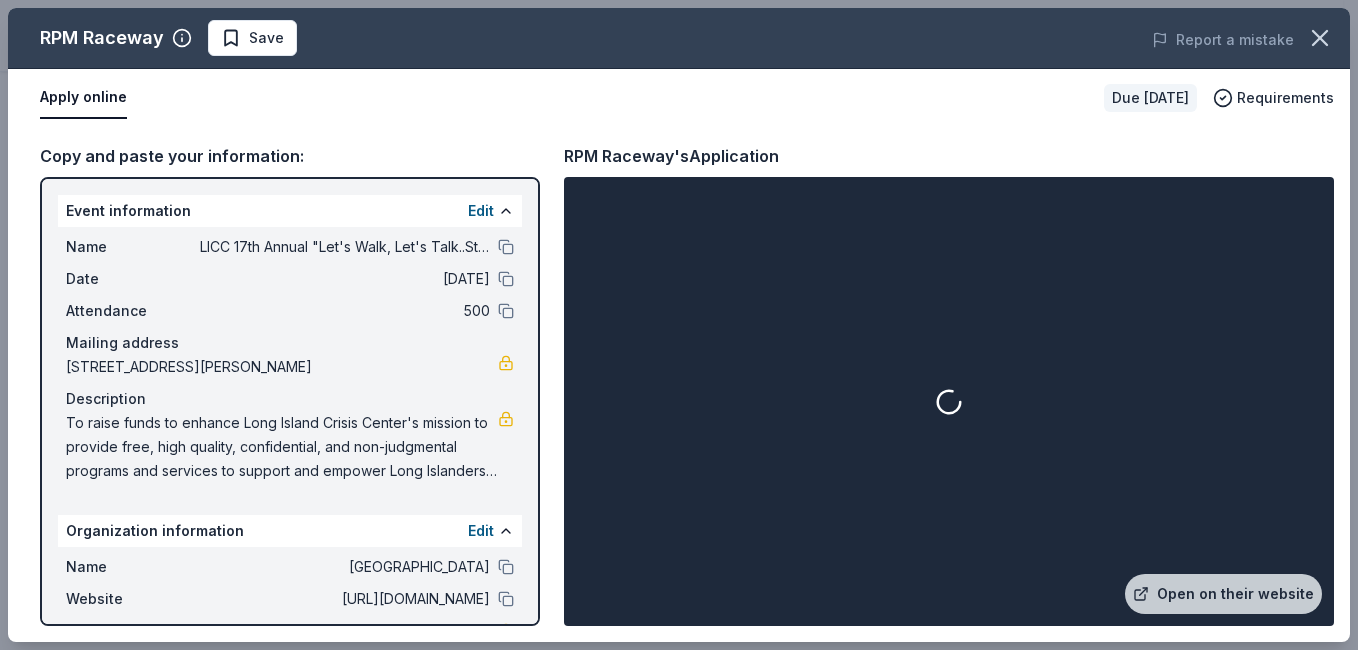 click on "Apply online" at bounding box center (83, 98) 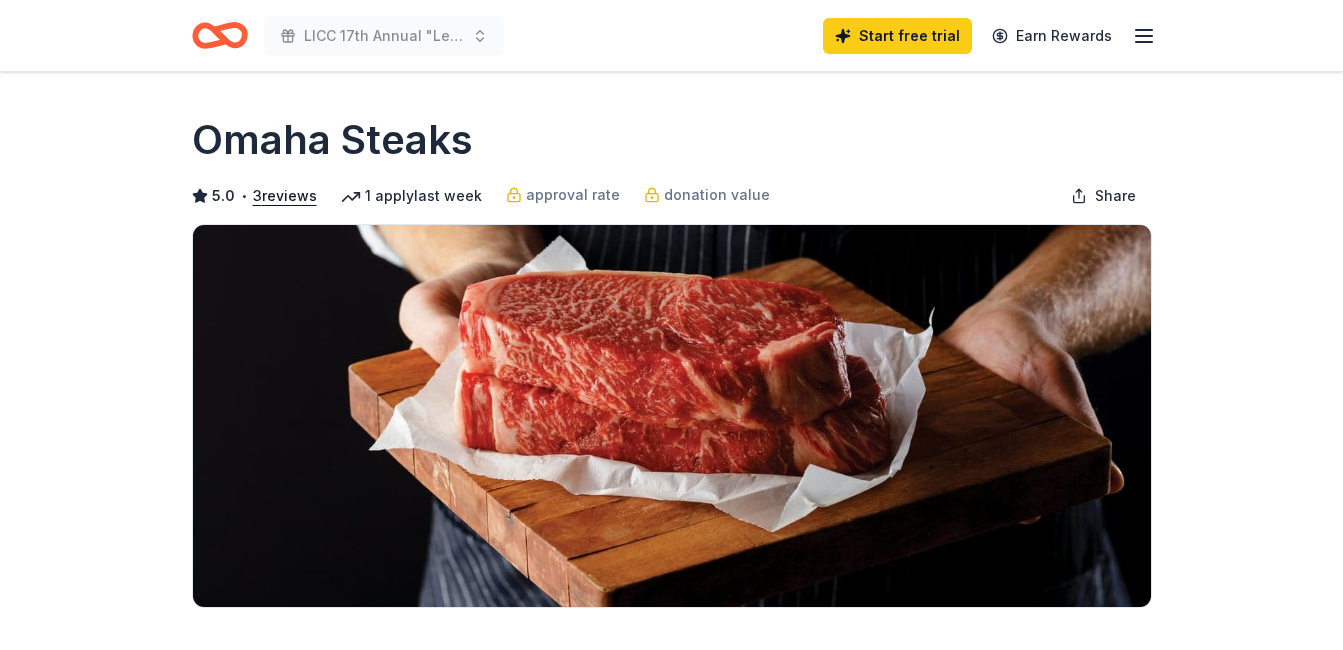 scroll, scrollTop: 0, scrollLeft: 0, axis: both 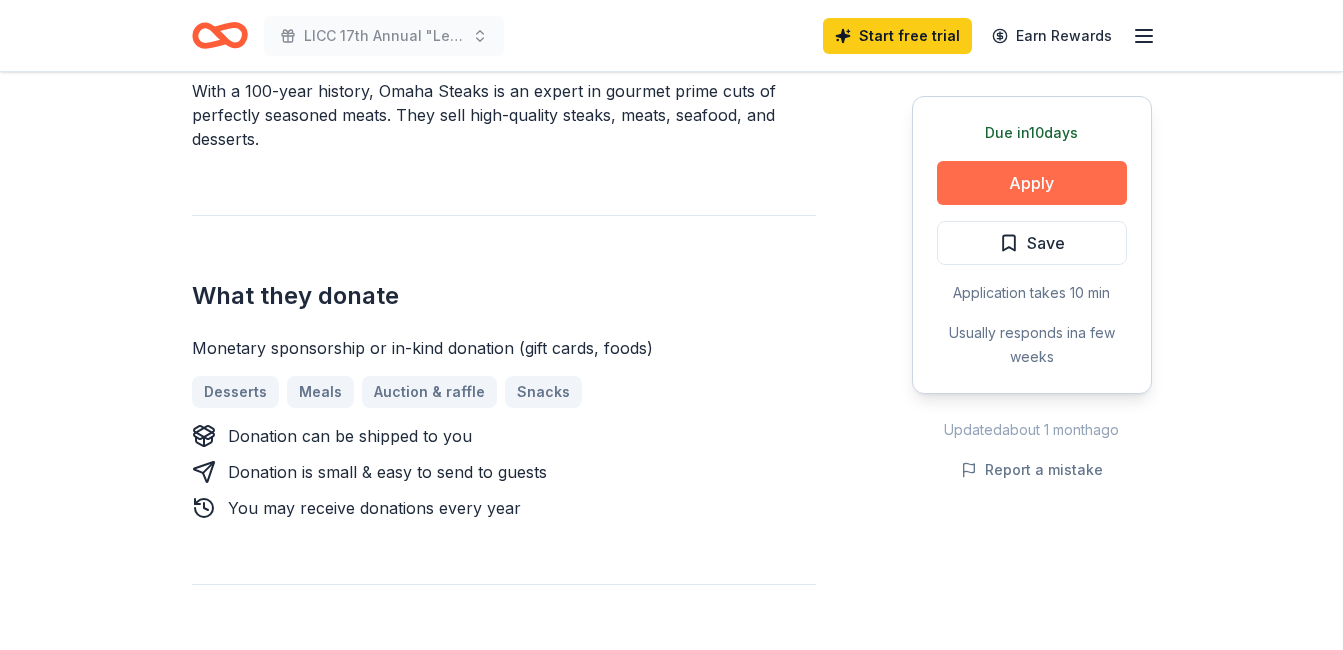 click on "Apply" at bounding box center (1032, 183) 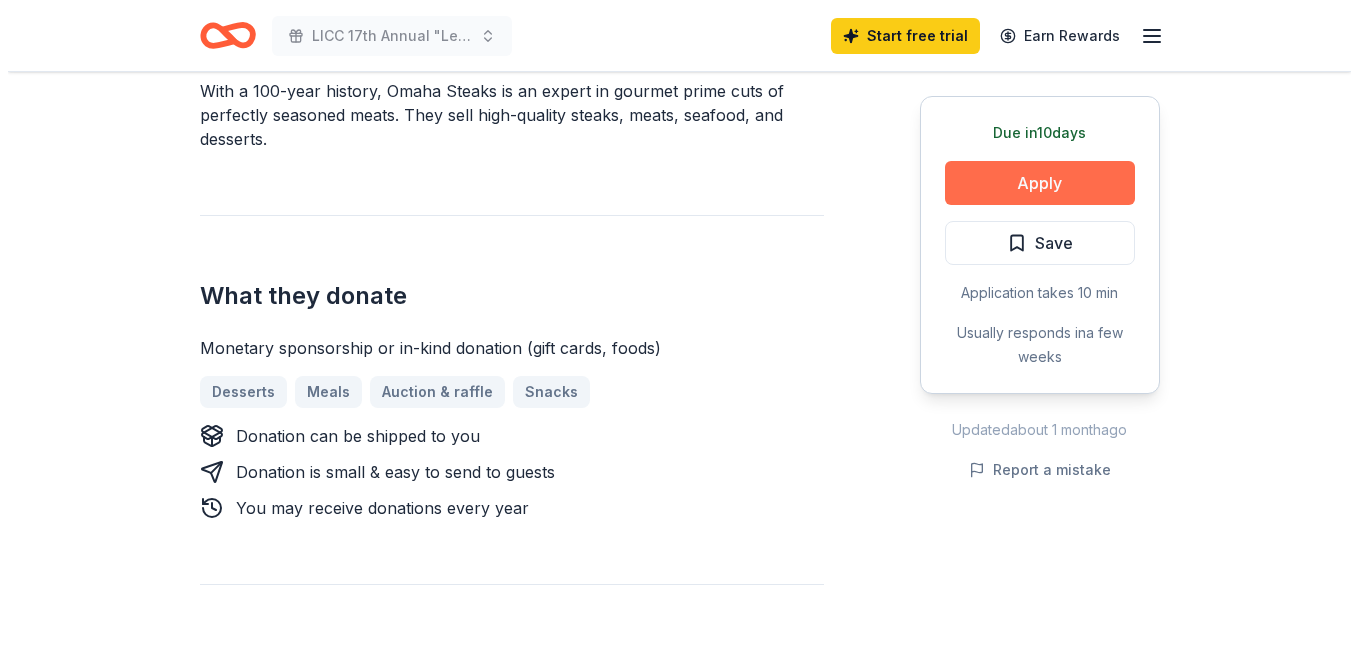 scroll, scrollTop: 703, scrollLeft: 0, axis: vertical 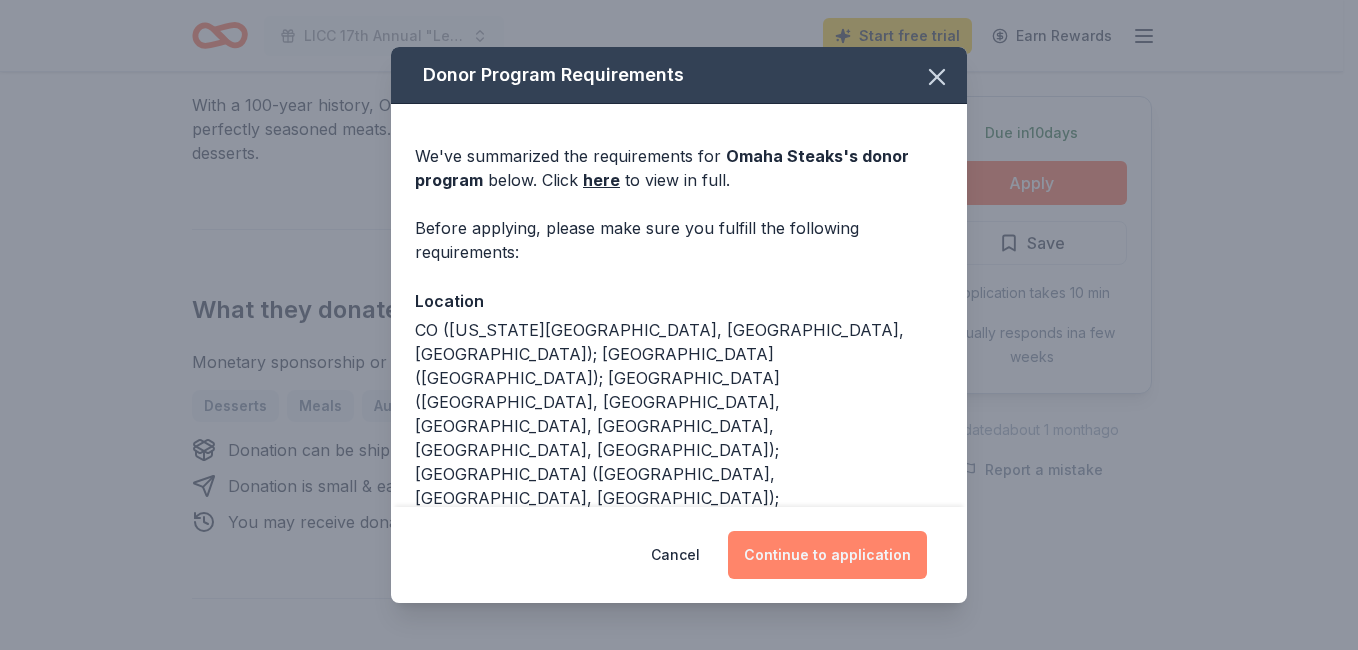click on "Continue to application" at bounding box center [827, 555] 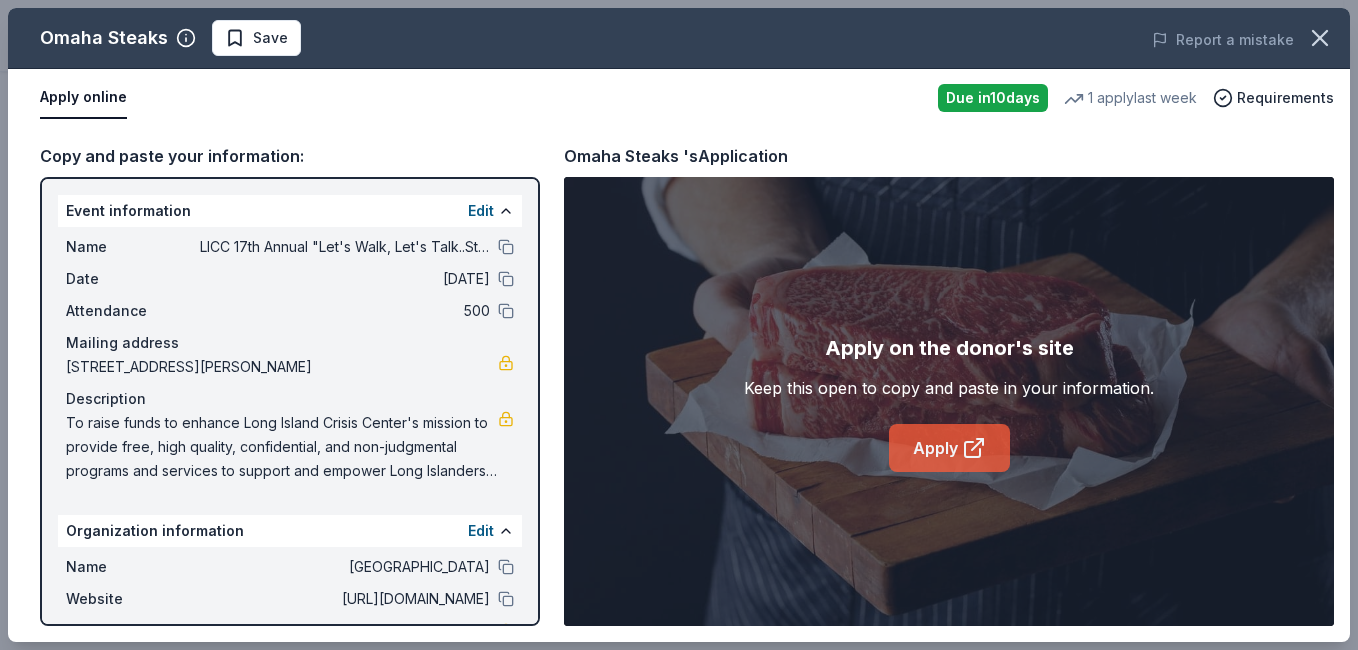 click on "Apply" at bounding box center (949, 448) 